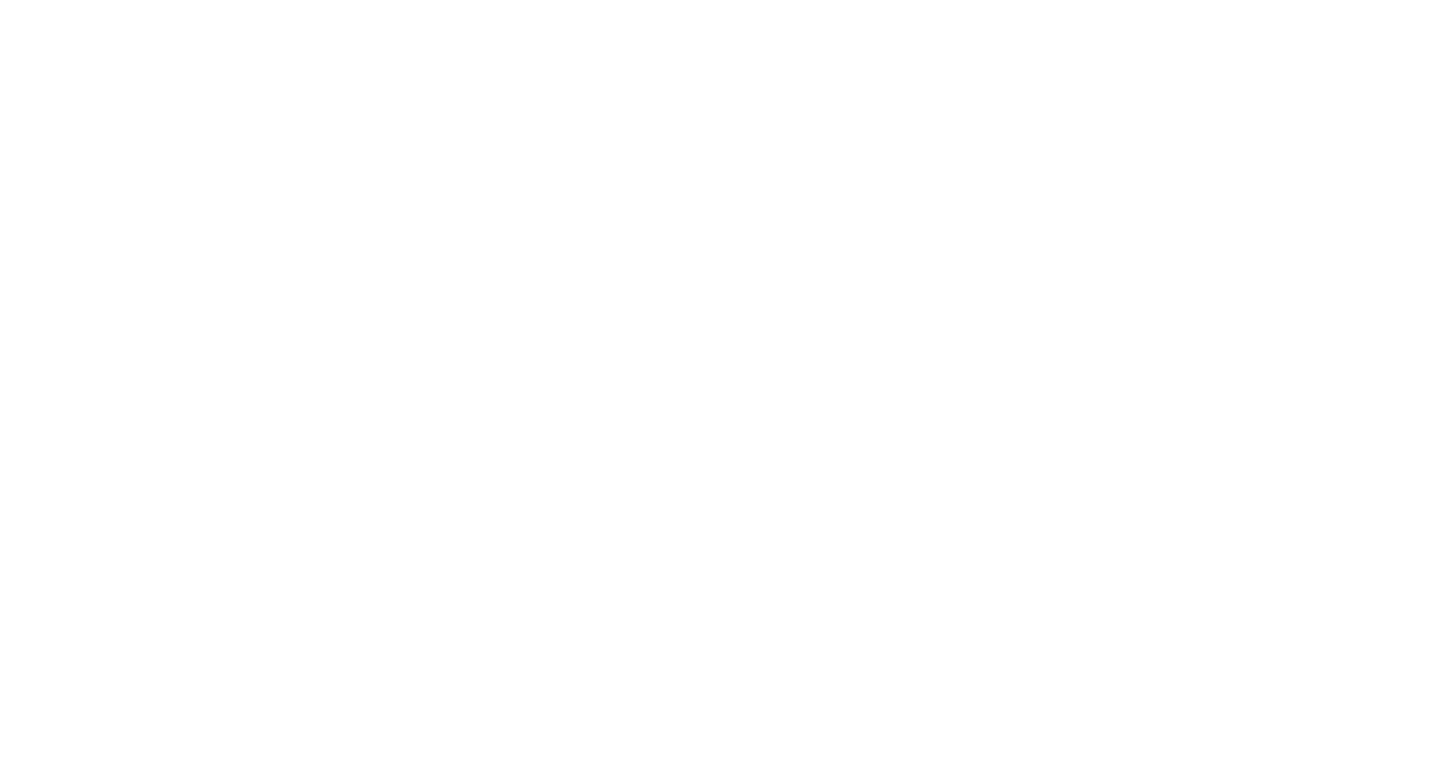 scroll, scrollTop: 0, scrollLeft: 0, axis: both 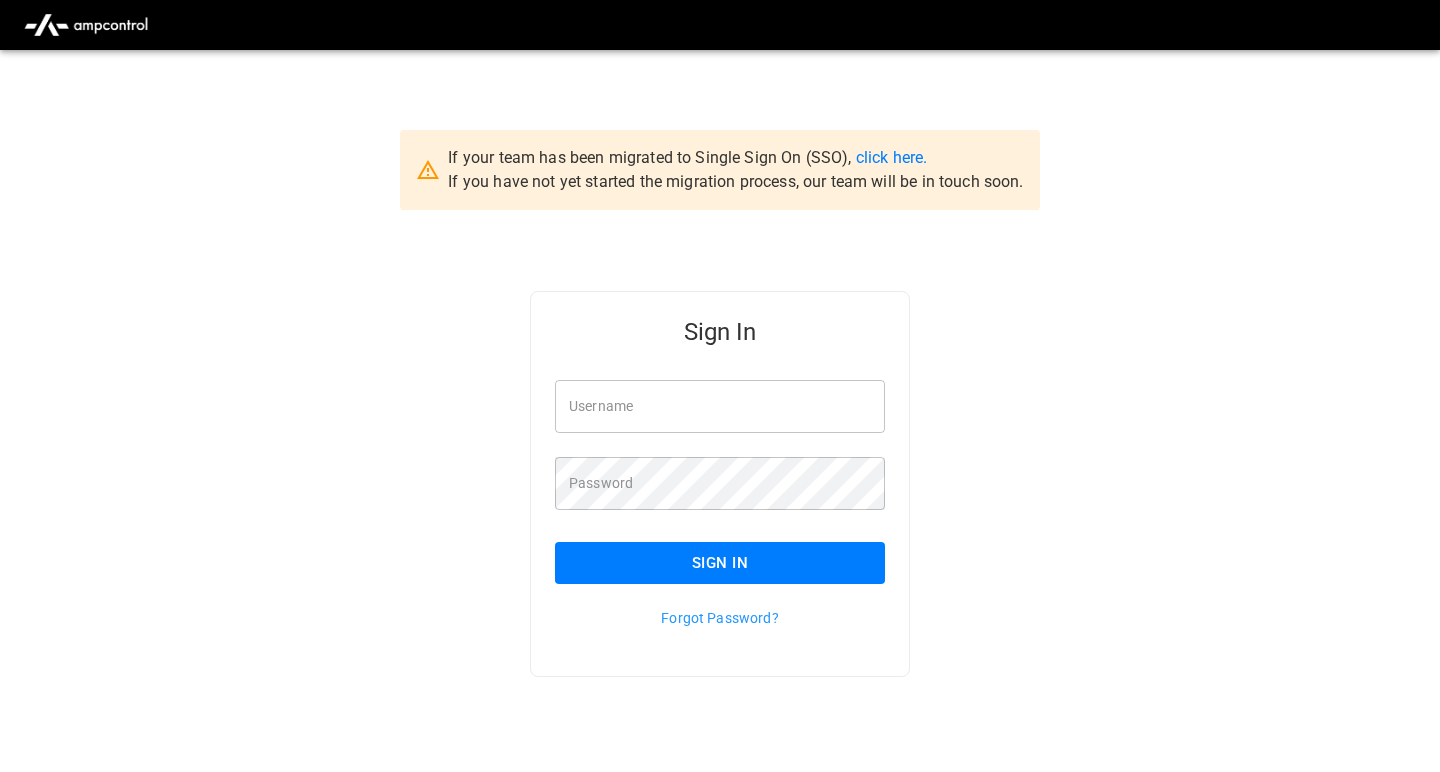 type on "**********" 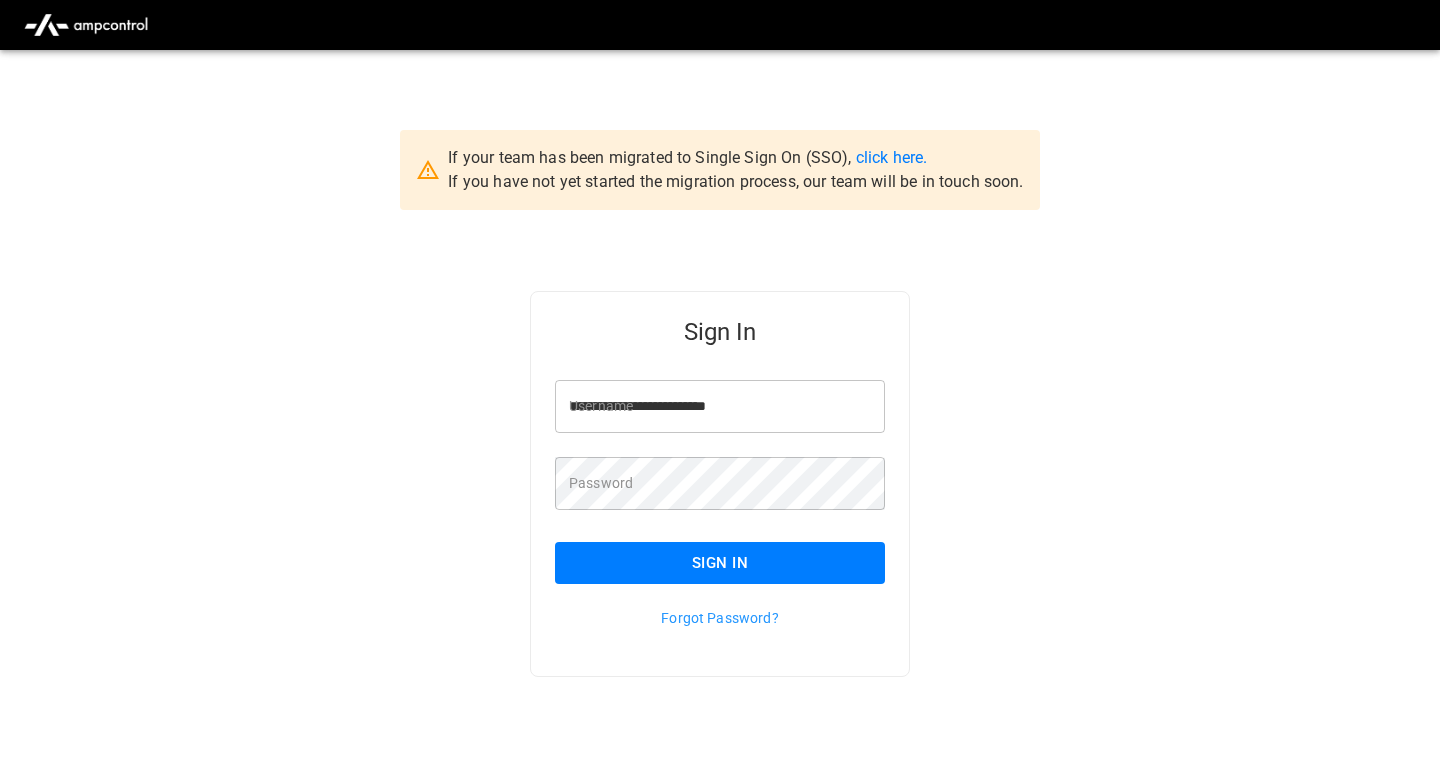 click on "If your team has been migrated to Single Sign On (SSO),   click here. If you have not yet started the migration process, our team will be in touch soon." at bounding box center [735, 170] 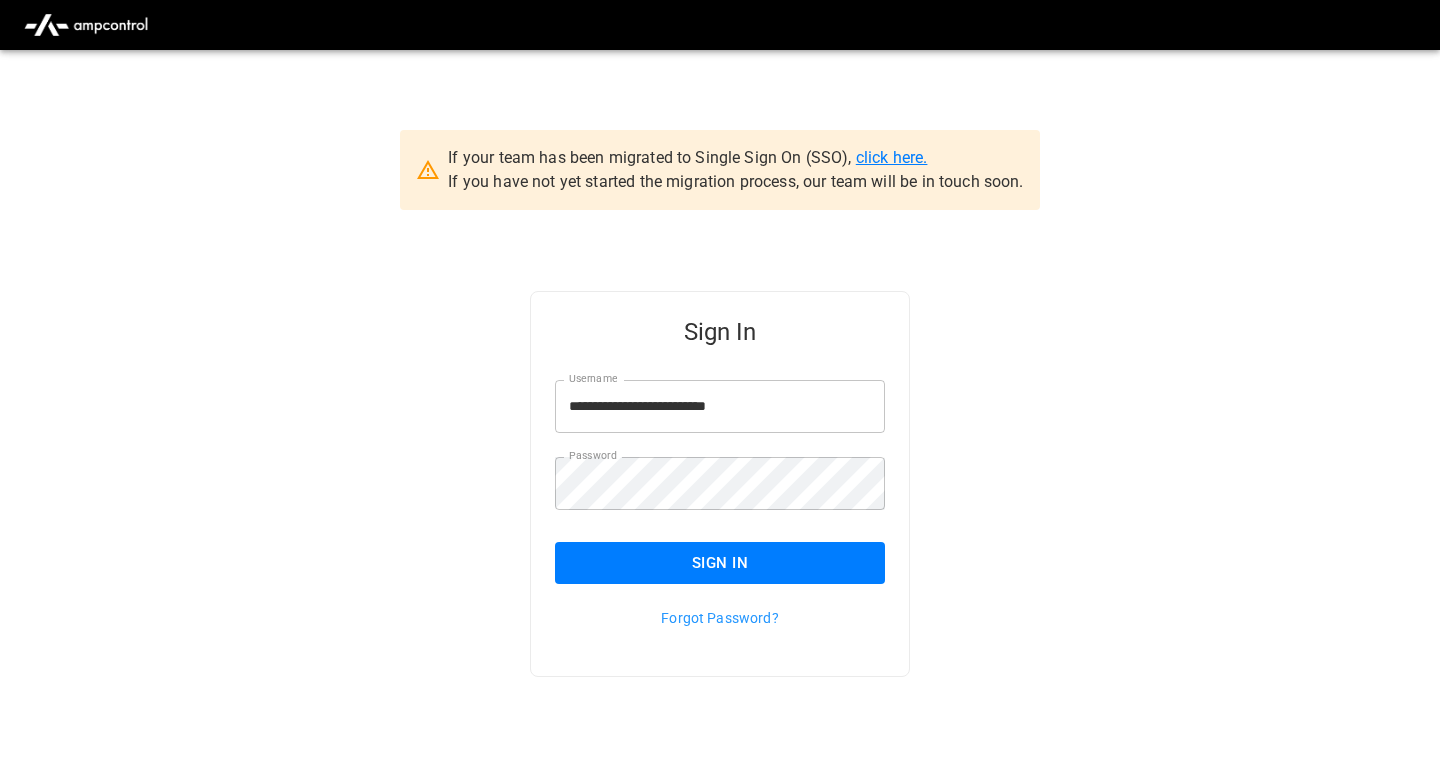 click on "click here." at bounding box center [892, 157] 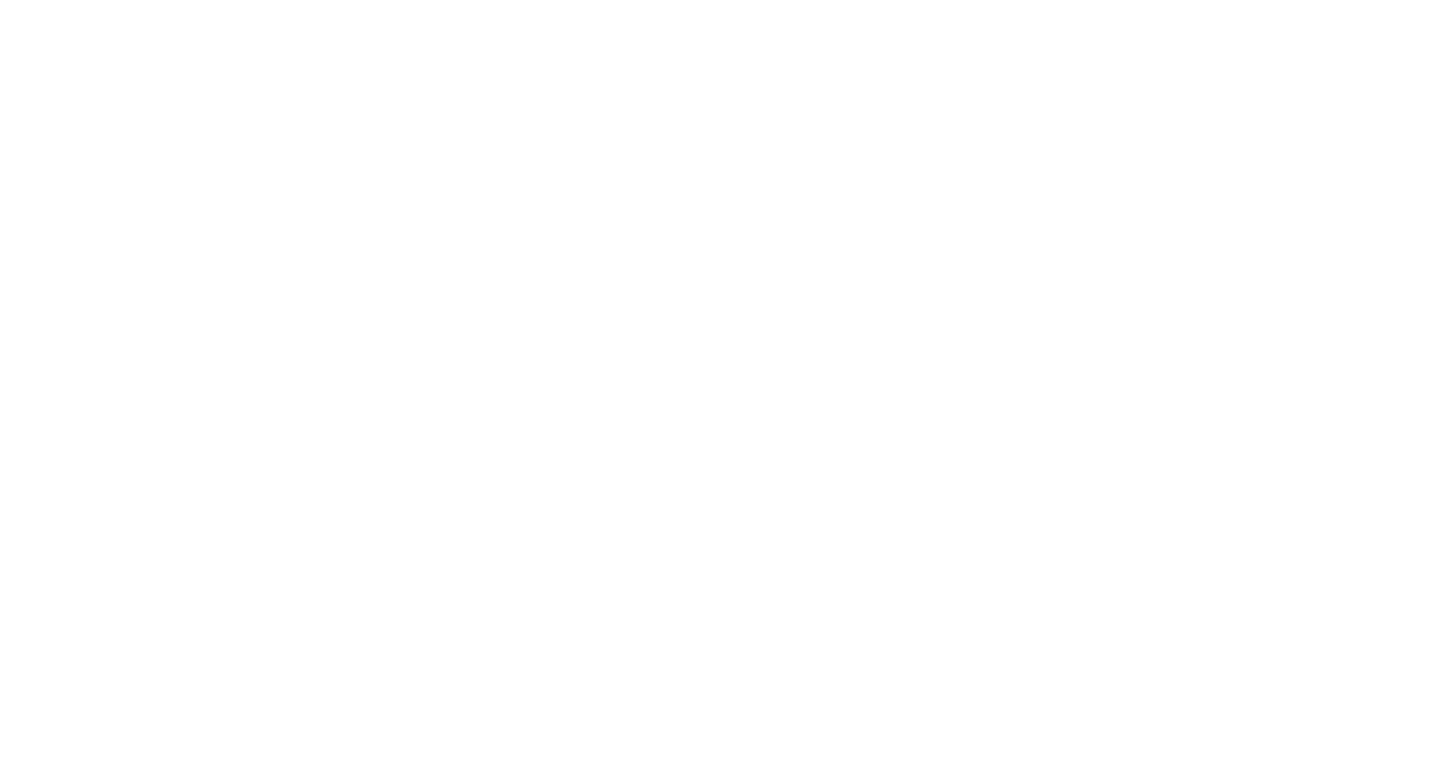 scroll, scrollTop: 0, scrollLeft: 0, axis: both 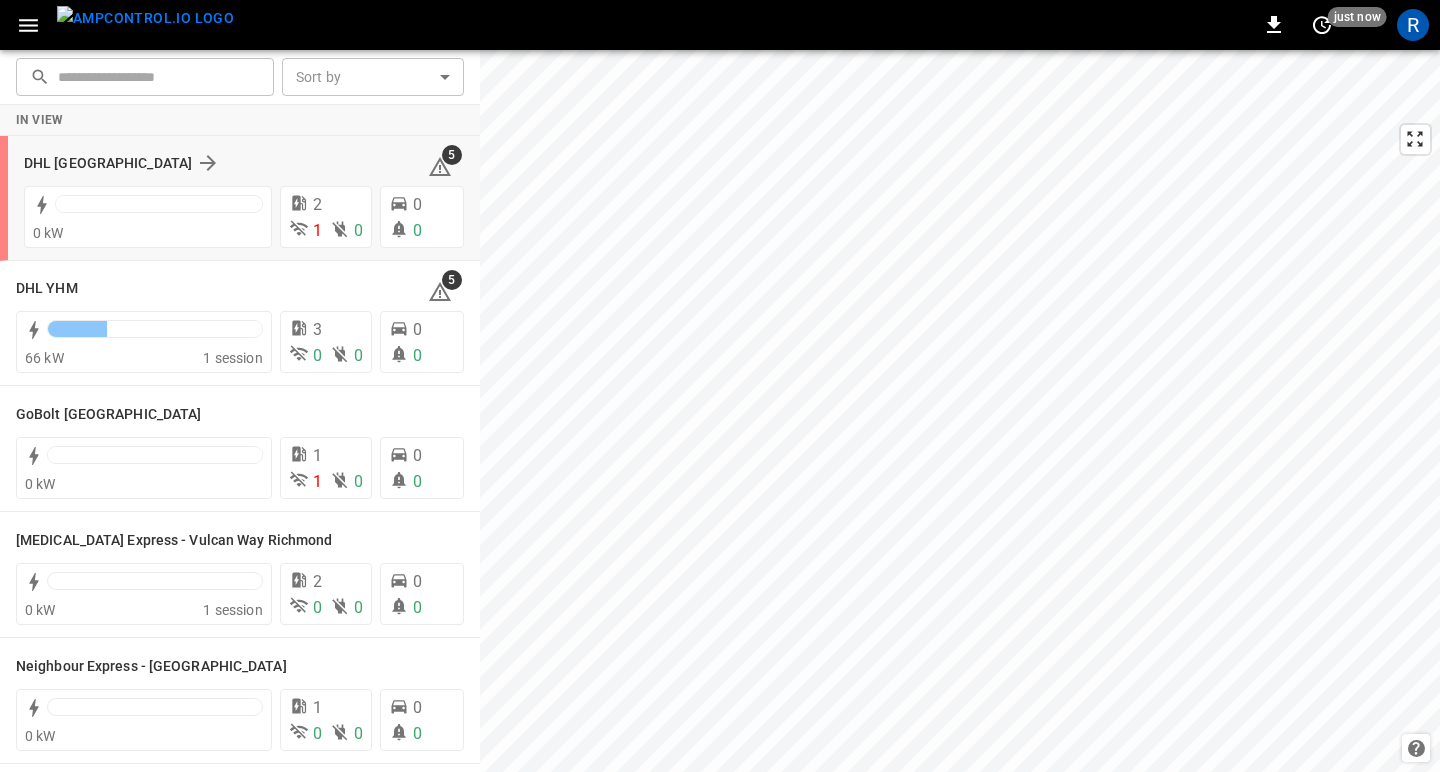 click on "DHL [GEOGRAPHIC_DATA]" at bounding box center [214, 163] 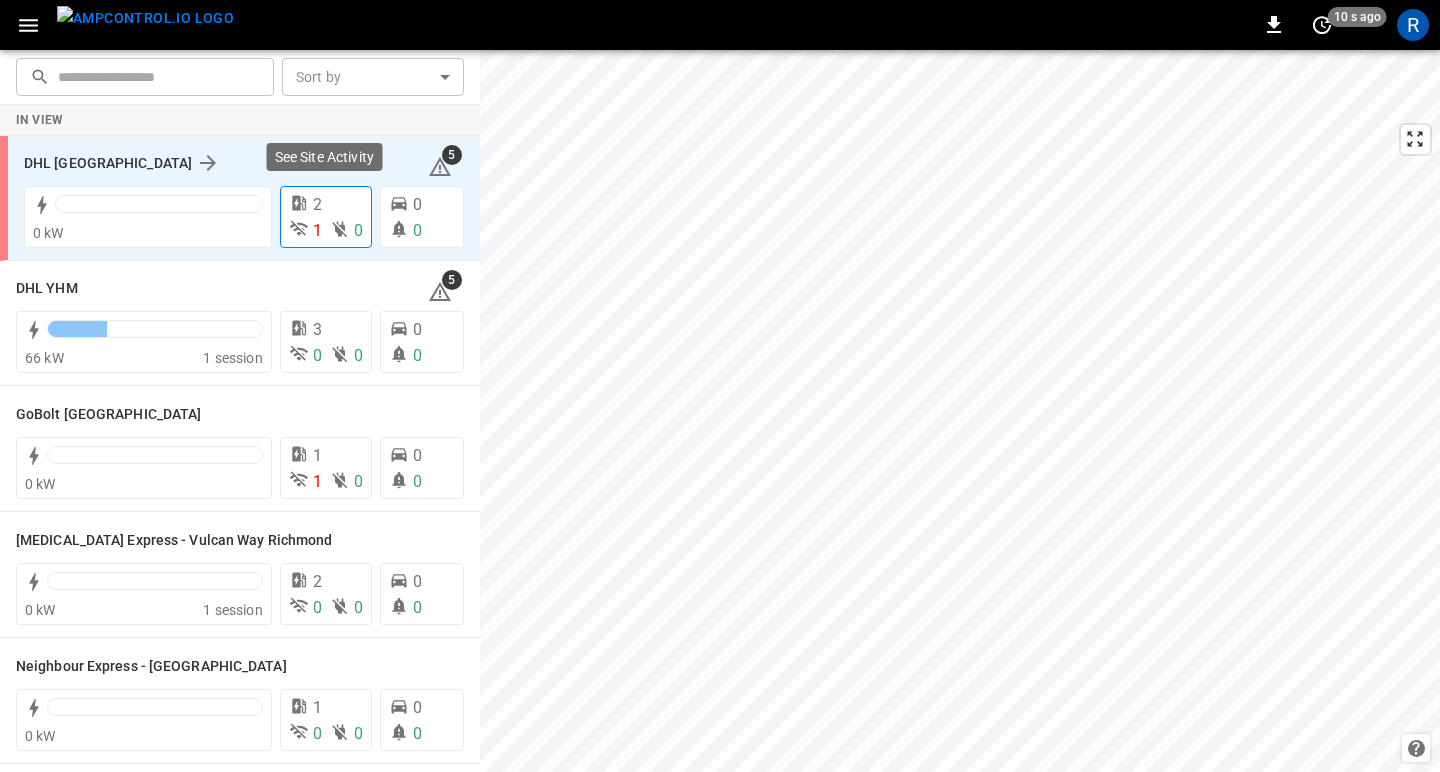 click on "1" at bounding box center [305, 231] 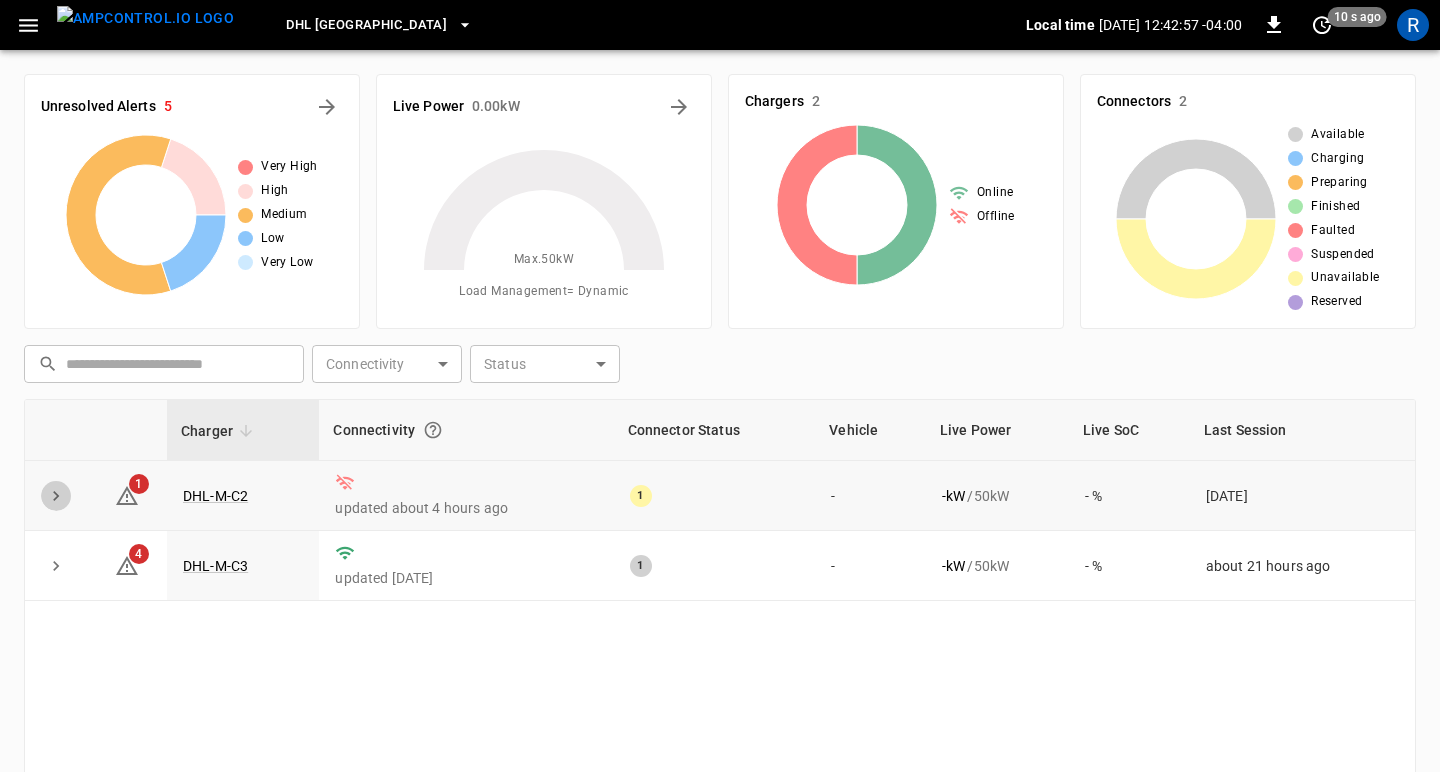 click 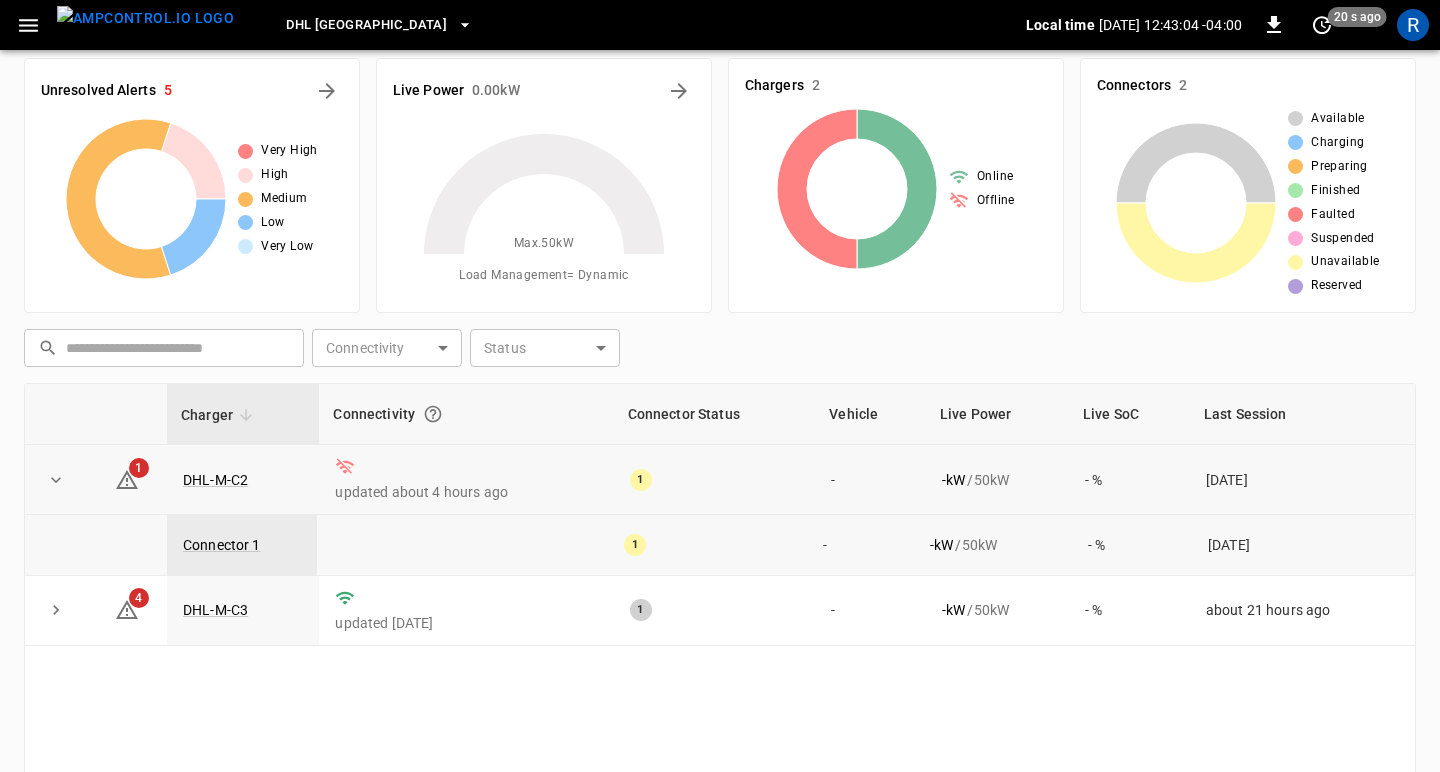 scroll, scrollTop: 23, scrollLeft: 0, axis: vertical 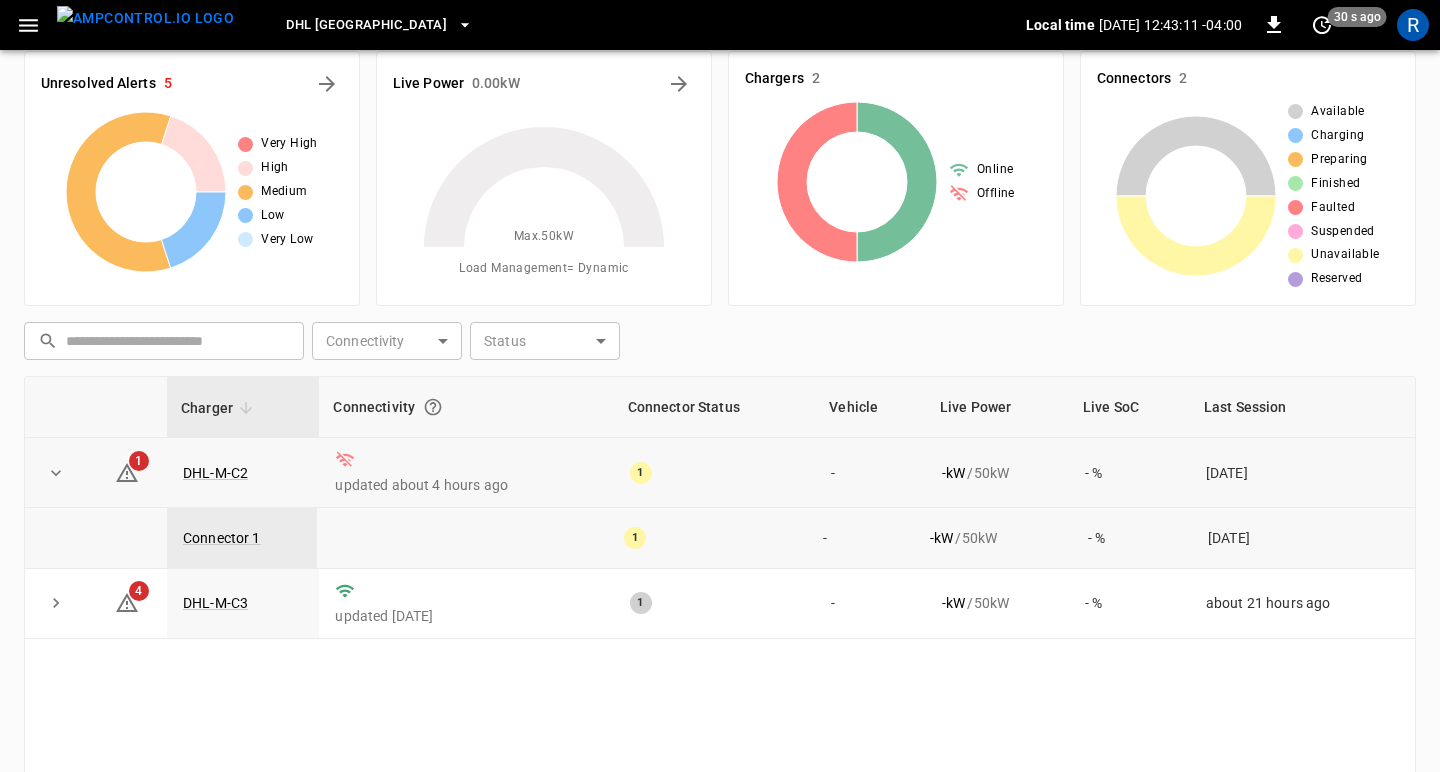 click on "updated about 4 hours ago" at bounding box center [466, 485] 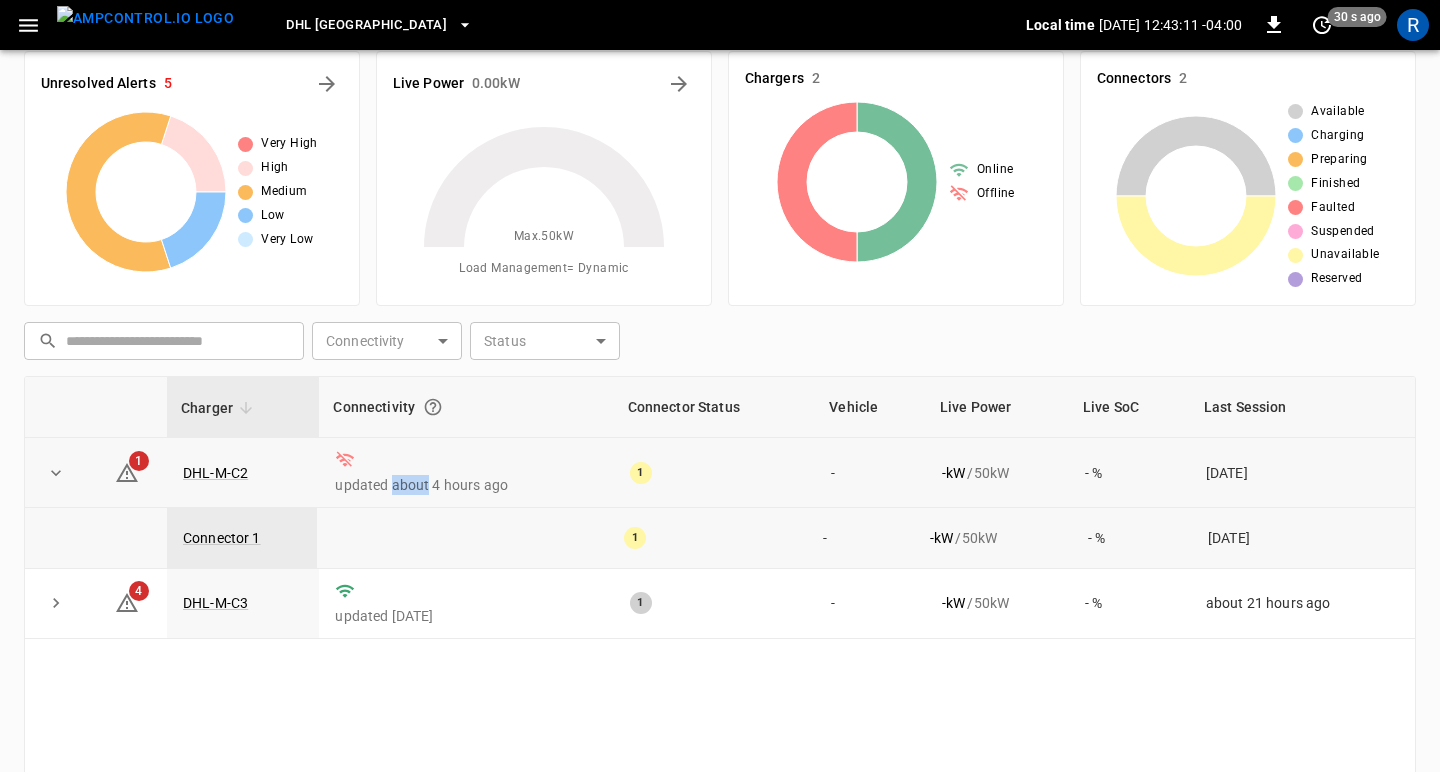 click on "updated about 4 hours ago" at bounding box center [466, 485] 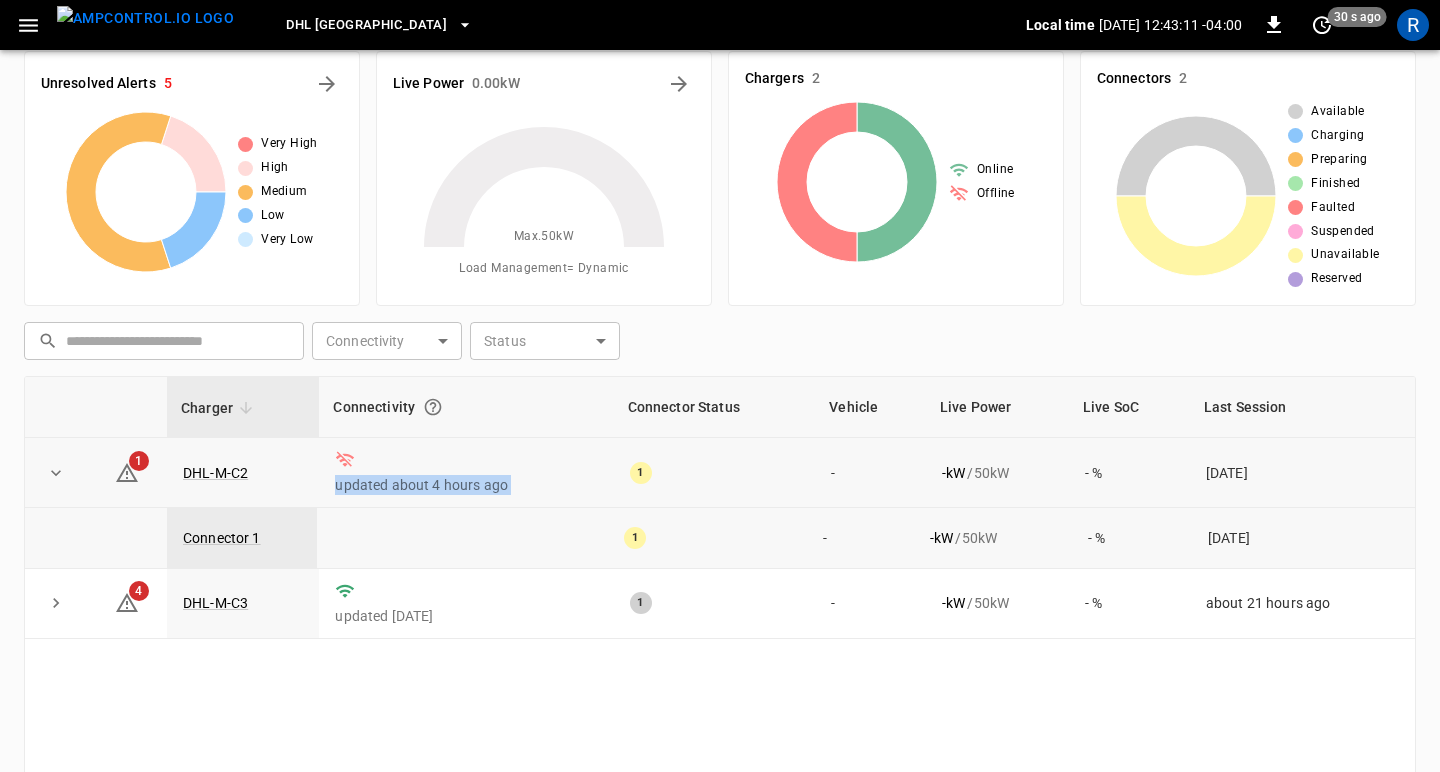 click on "updated about 4 hours ago" at bounding box center [466, 485] 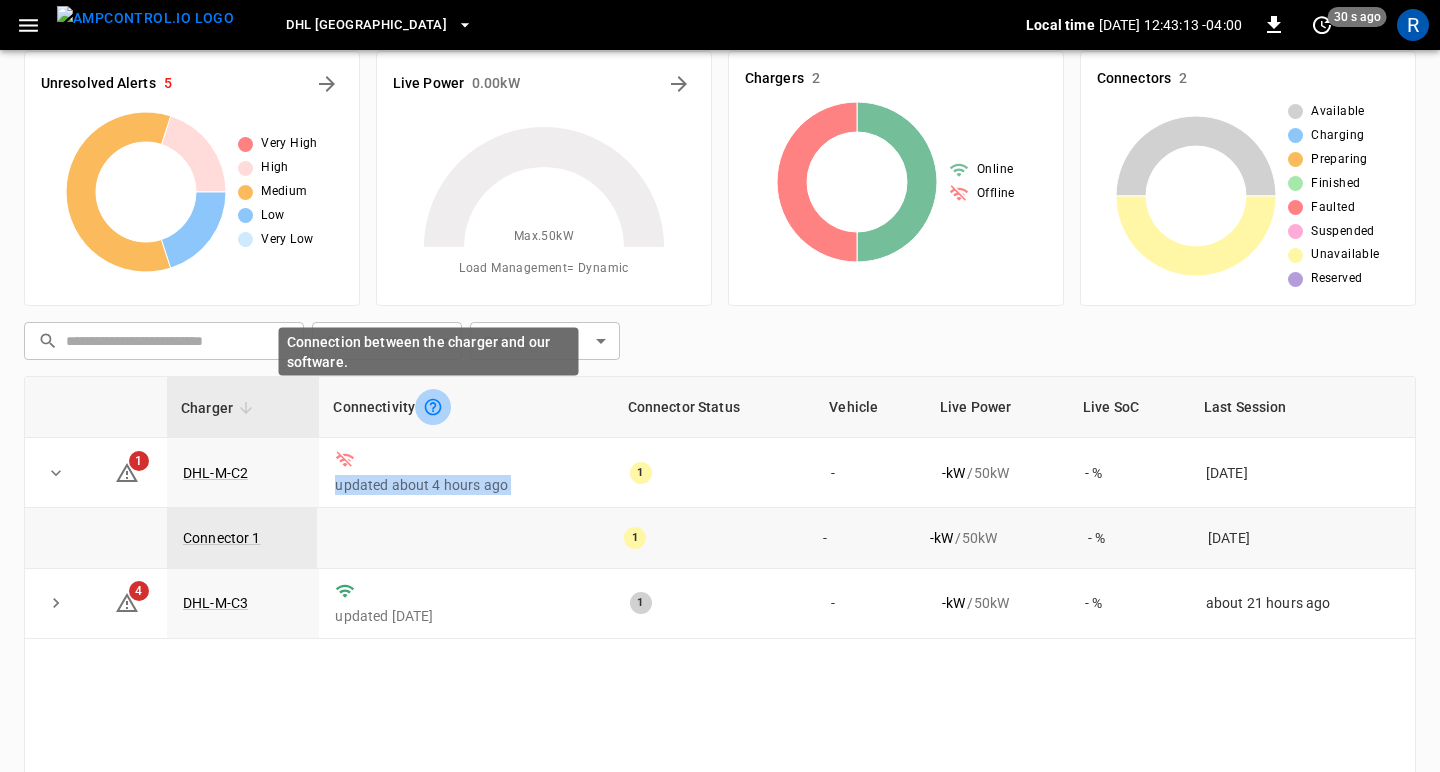 click at bounding box center (433, 407) 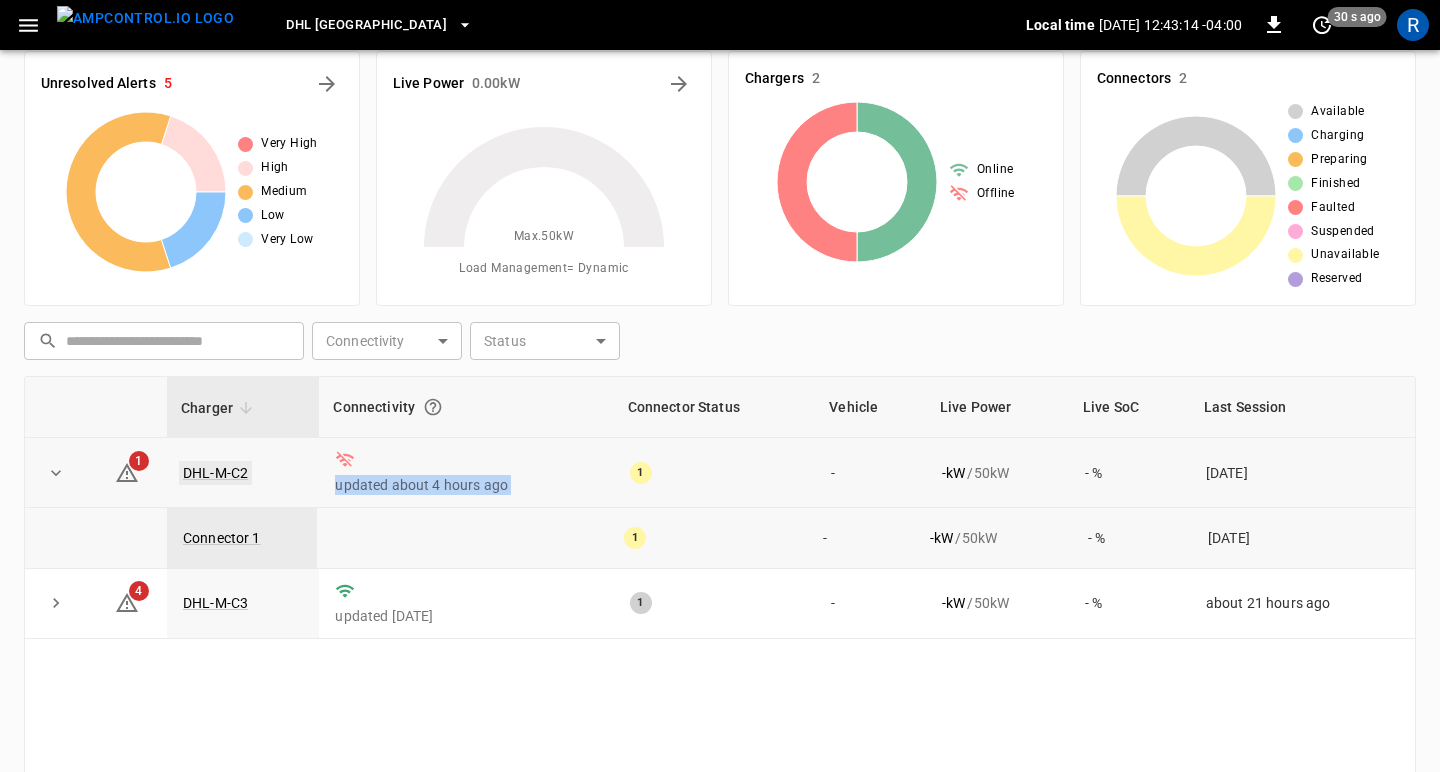 click on "DHL-M-C2" at bounding box center (215, 473) 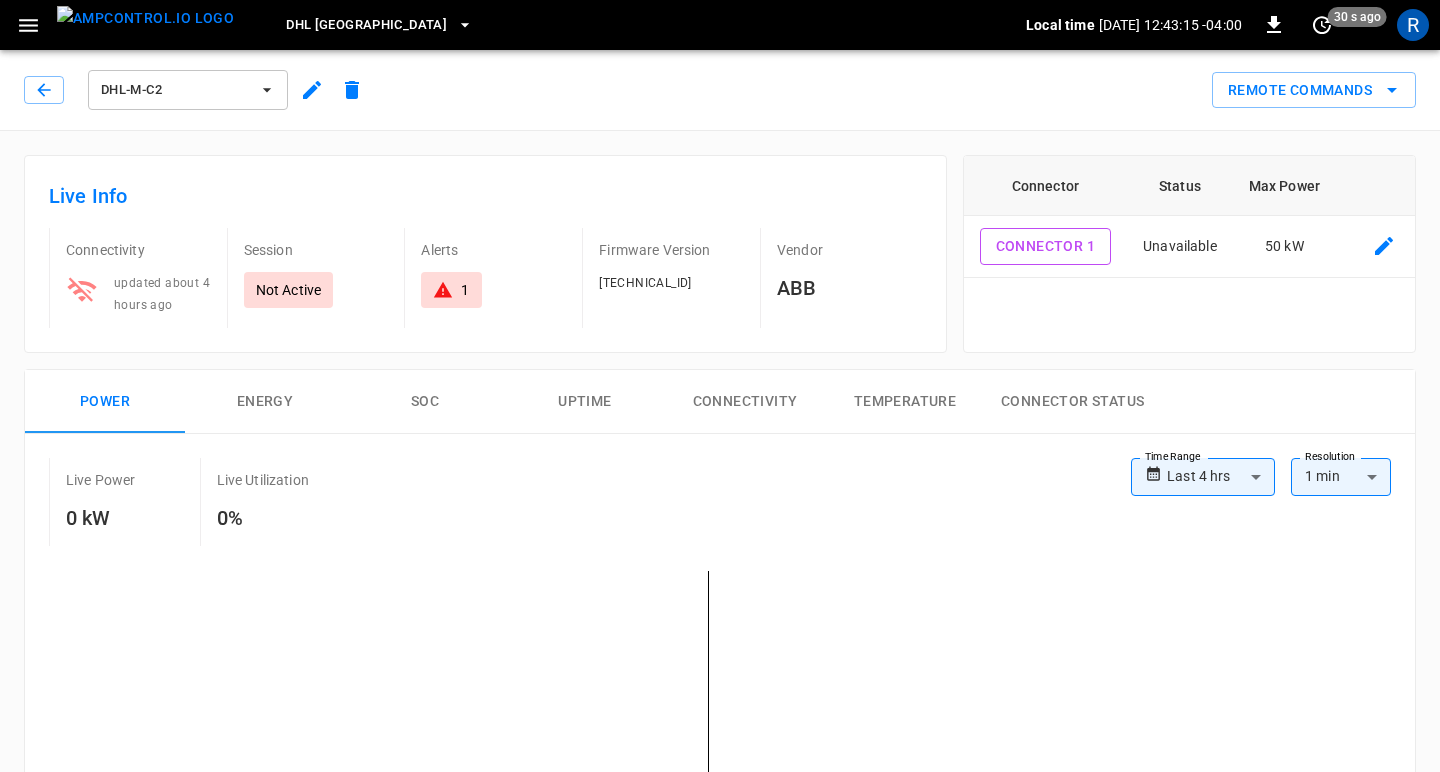 click on "Connectivity" at bounding box center (745, 402) 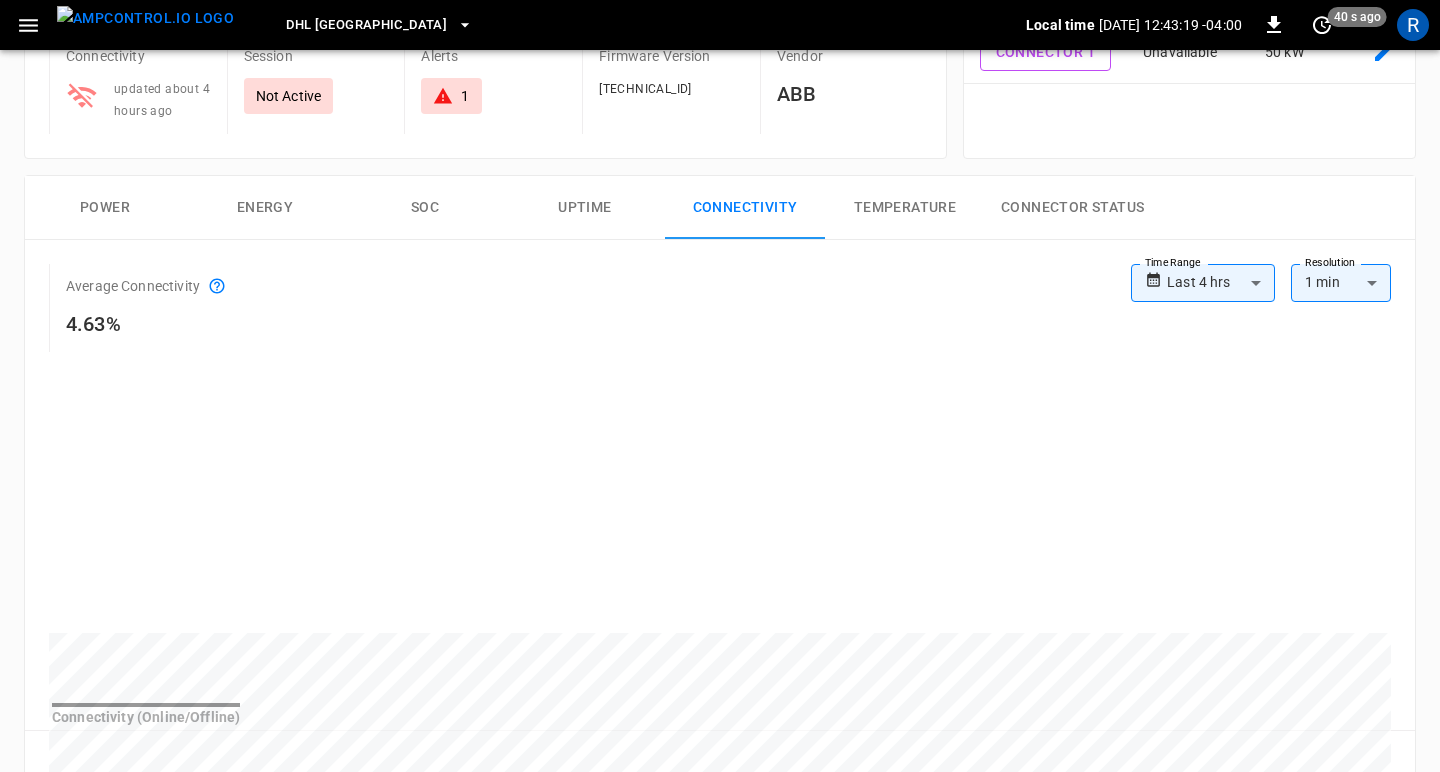 scroll, scrollTop: 185, scrollLeft: 0, axis: vertical 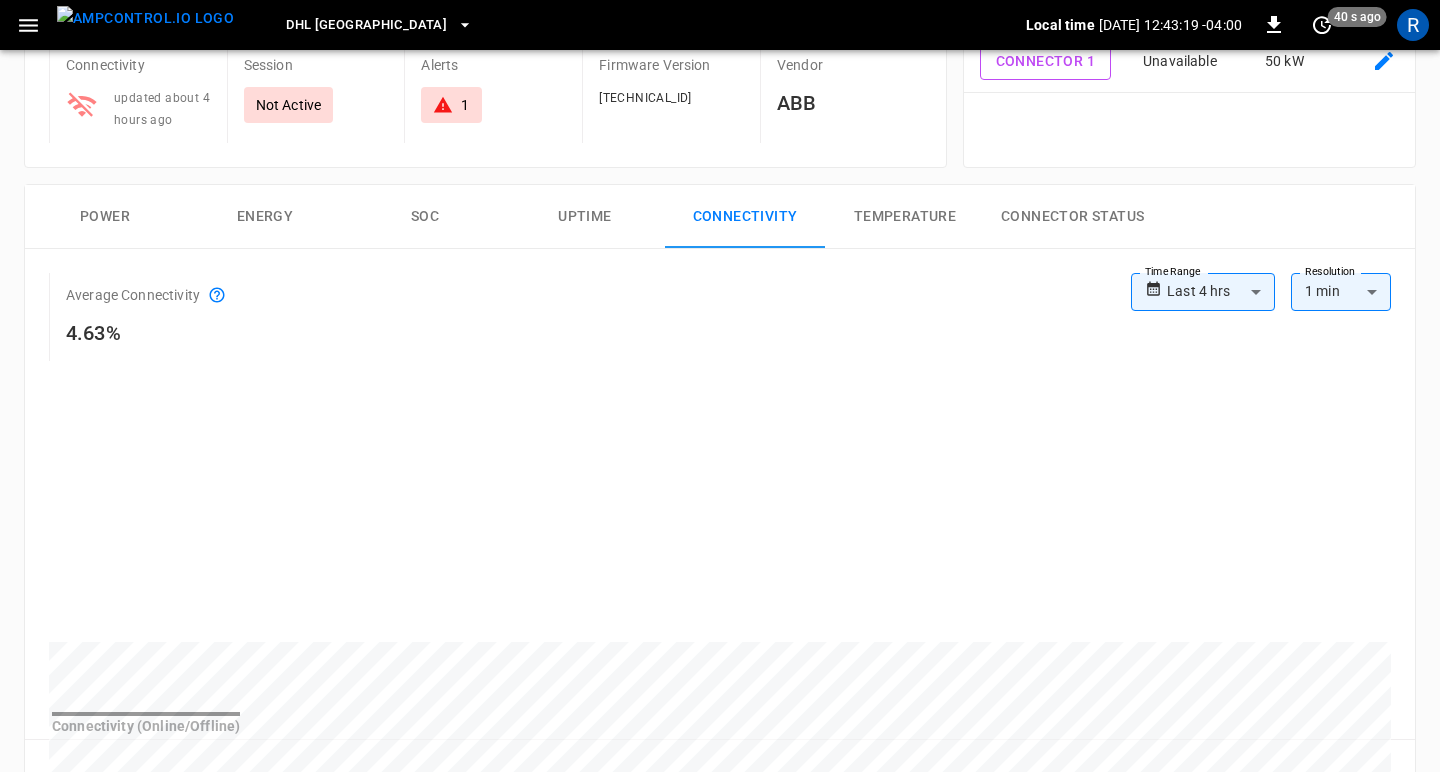 click on "**********" at bounding box center (720, 696) 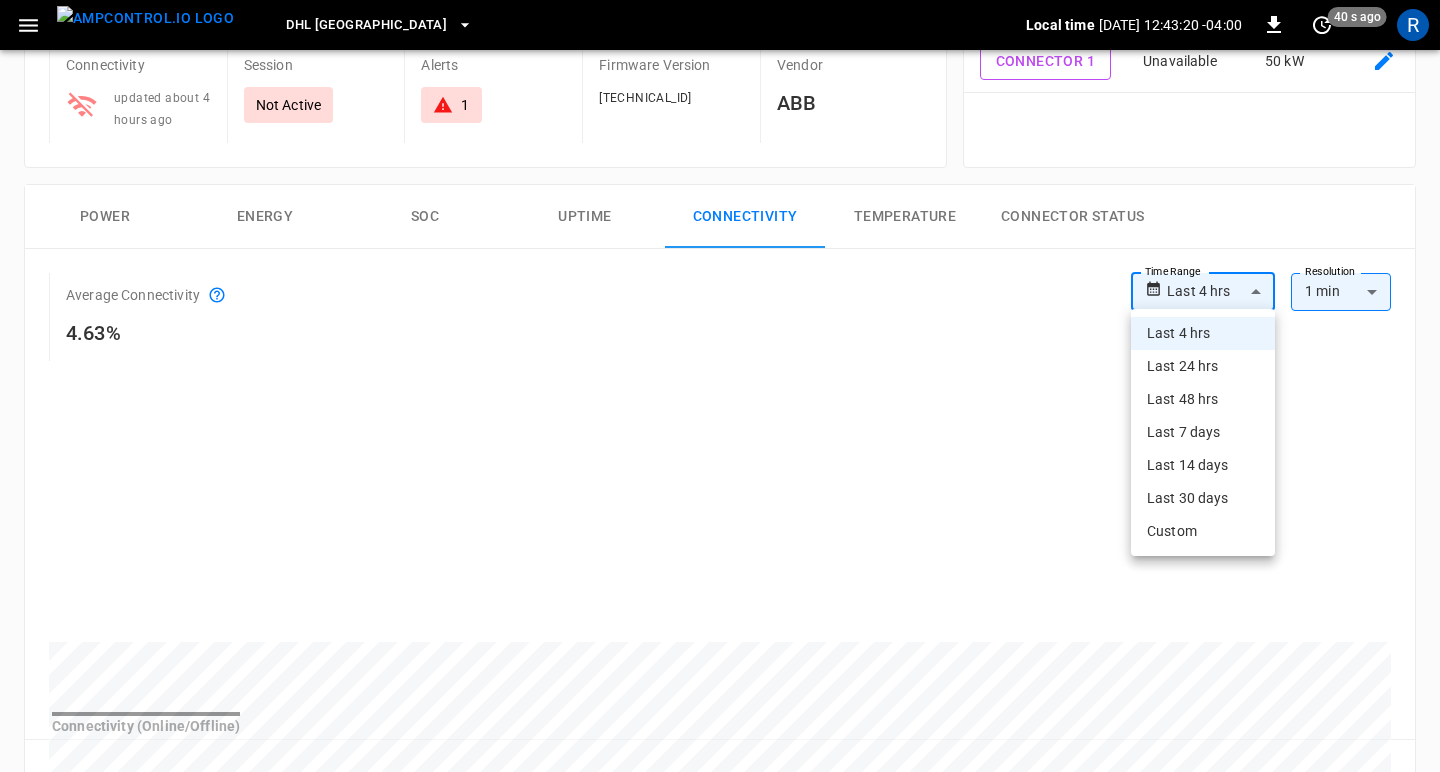 click on "Last 24 hrs" at bounding box center [1203, 366] 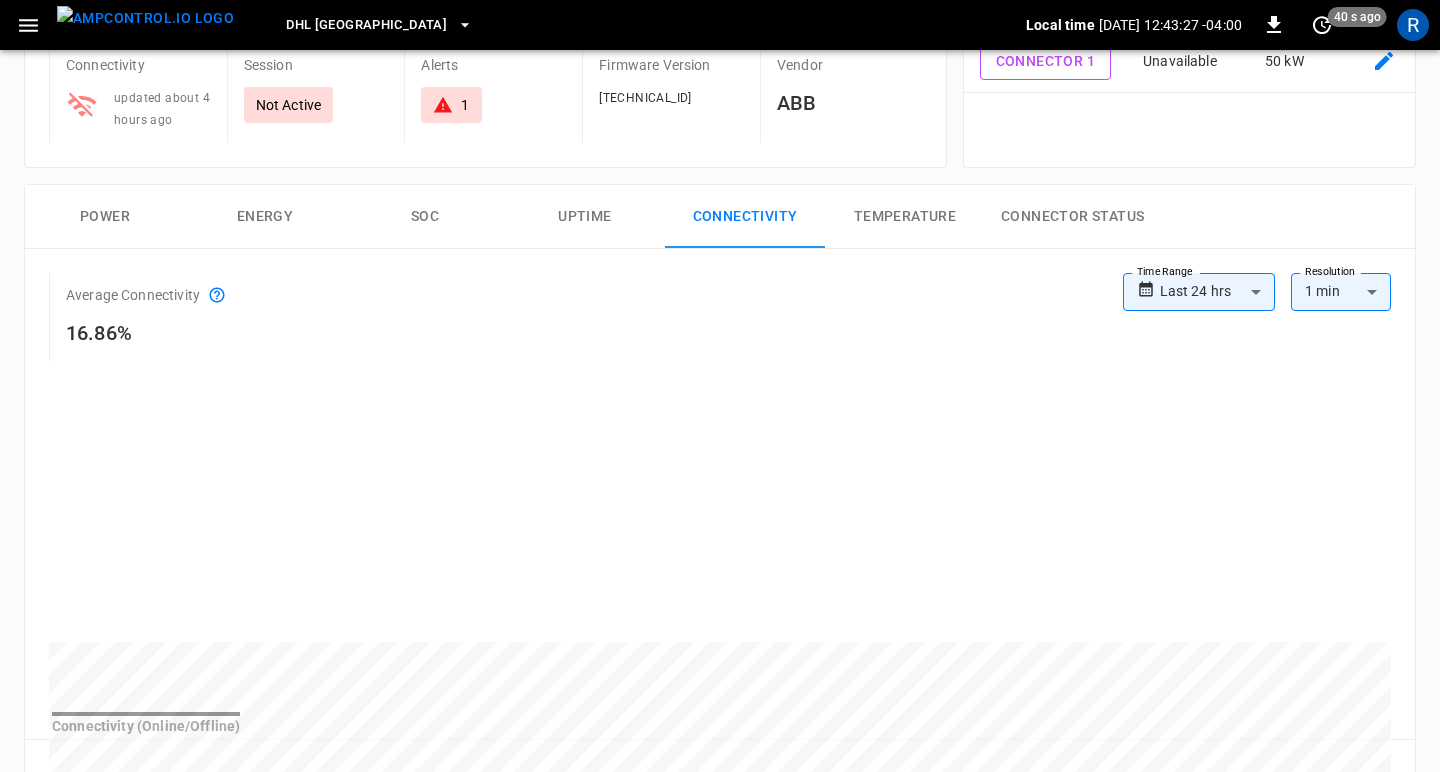 click on "Time Range" at bounding box center [1165, 272] 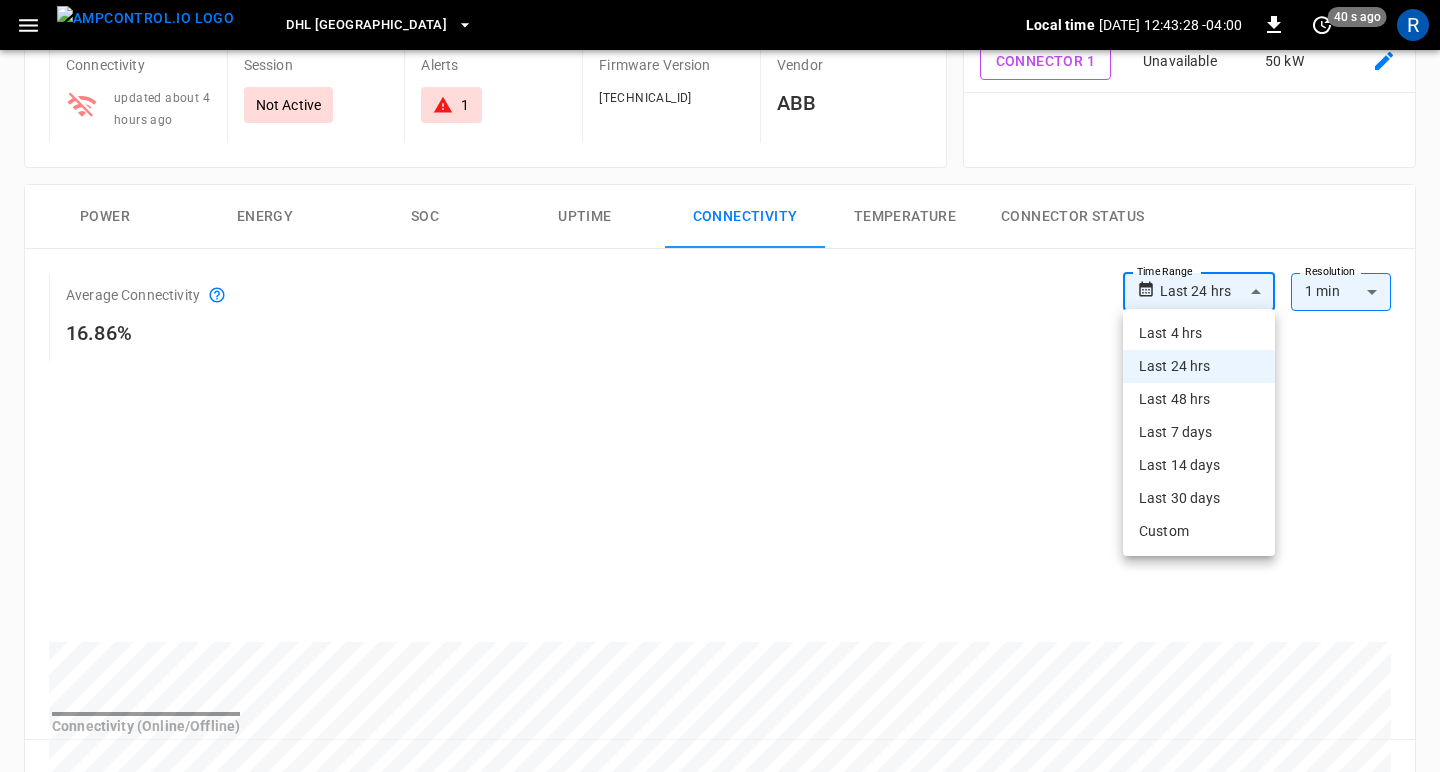 click on "**********" at bounding box center (720, 696) 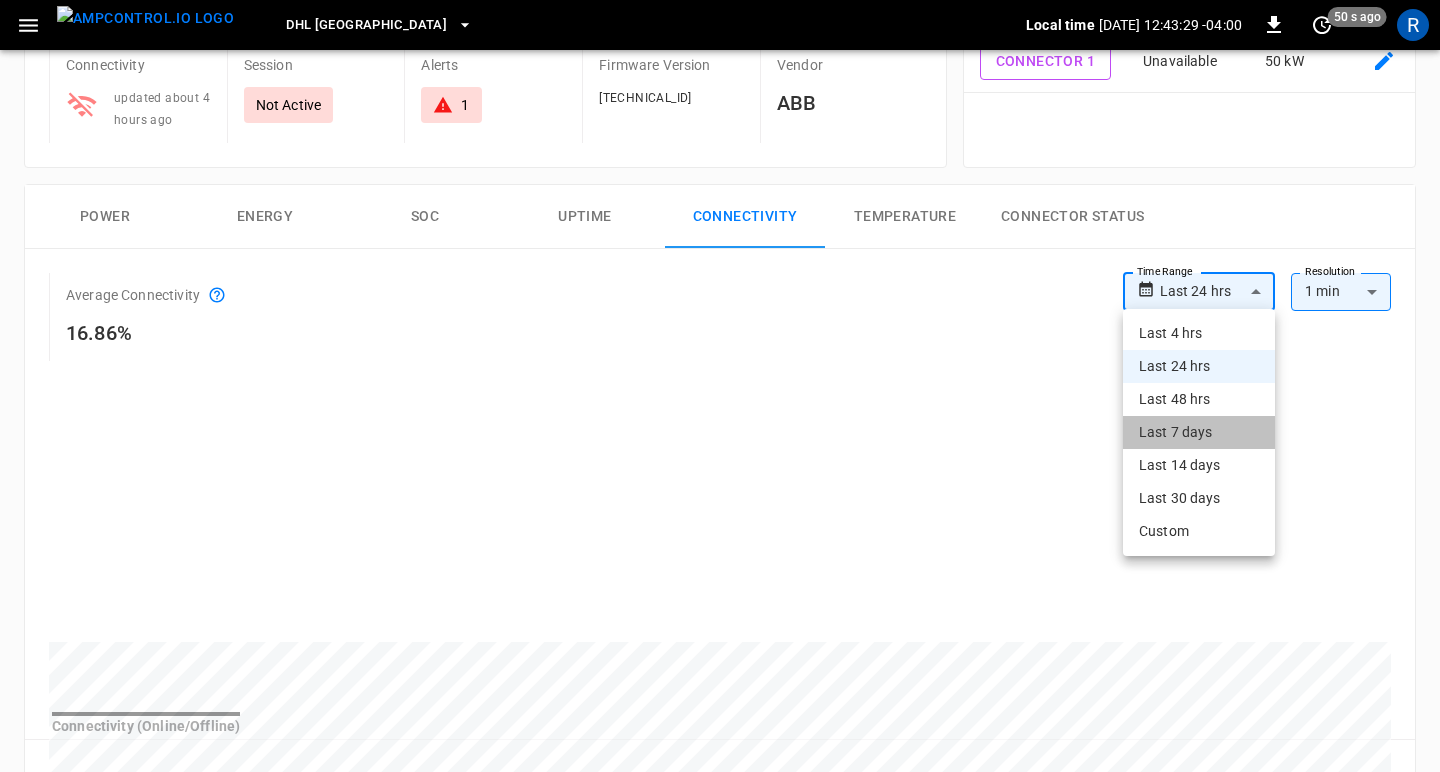 click on "Last 7 days" at bounding box center [1199, 432] 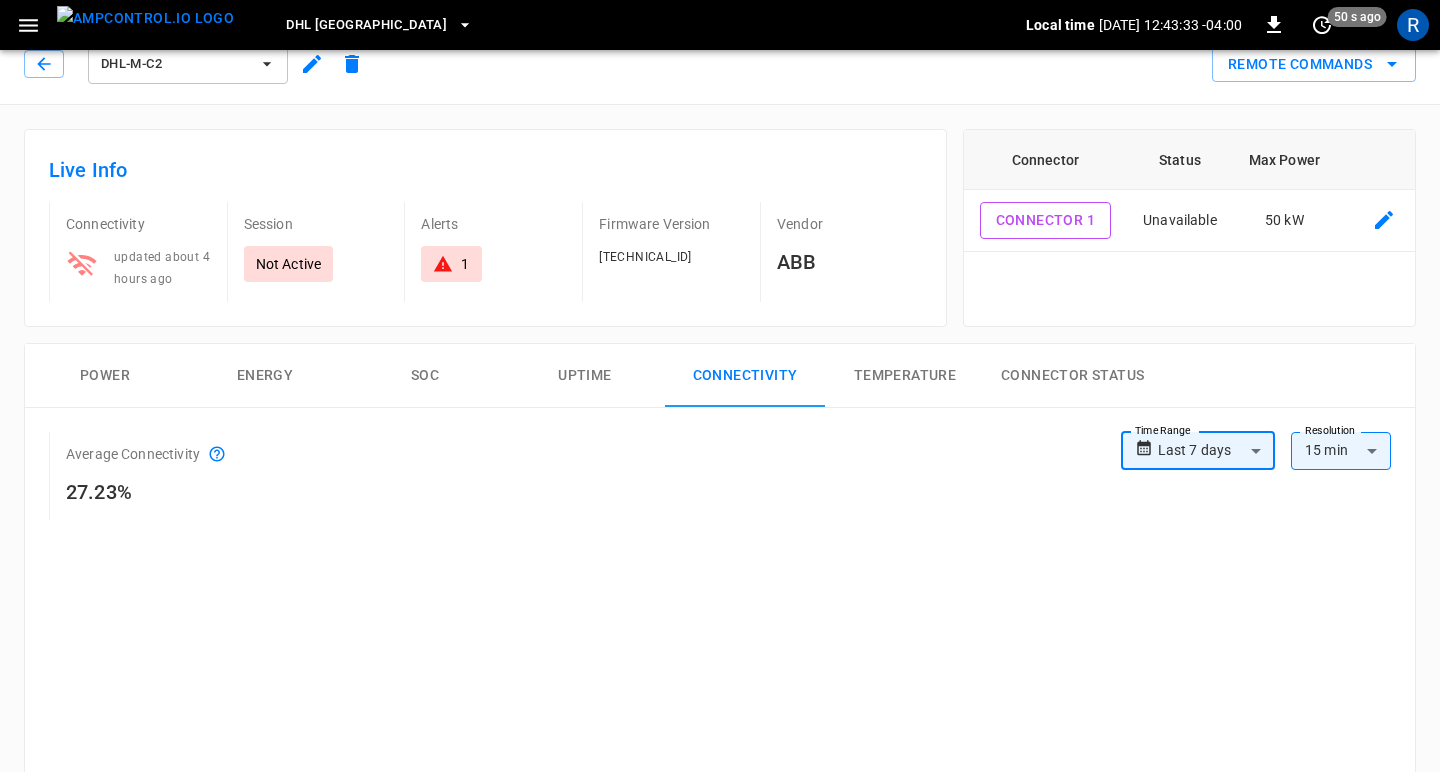 scroll, scrollTop: 0, scrollLeft: 0, axis: both 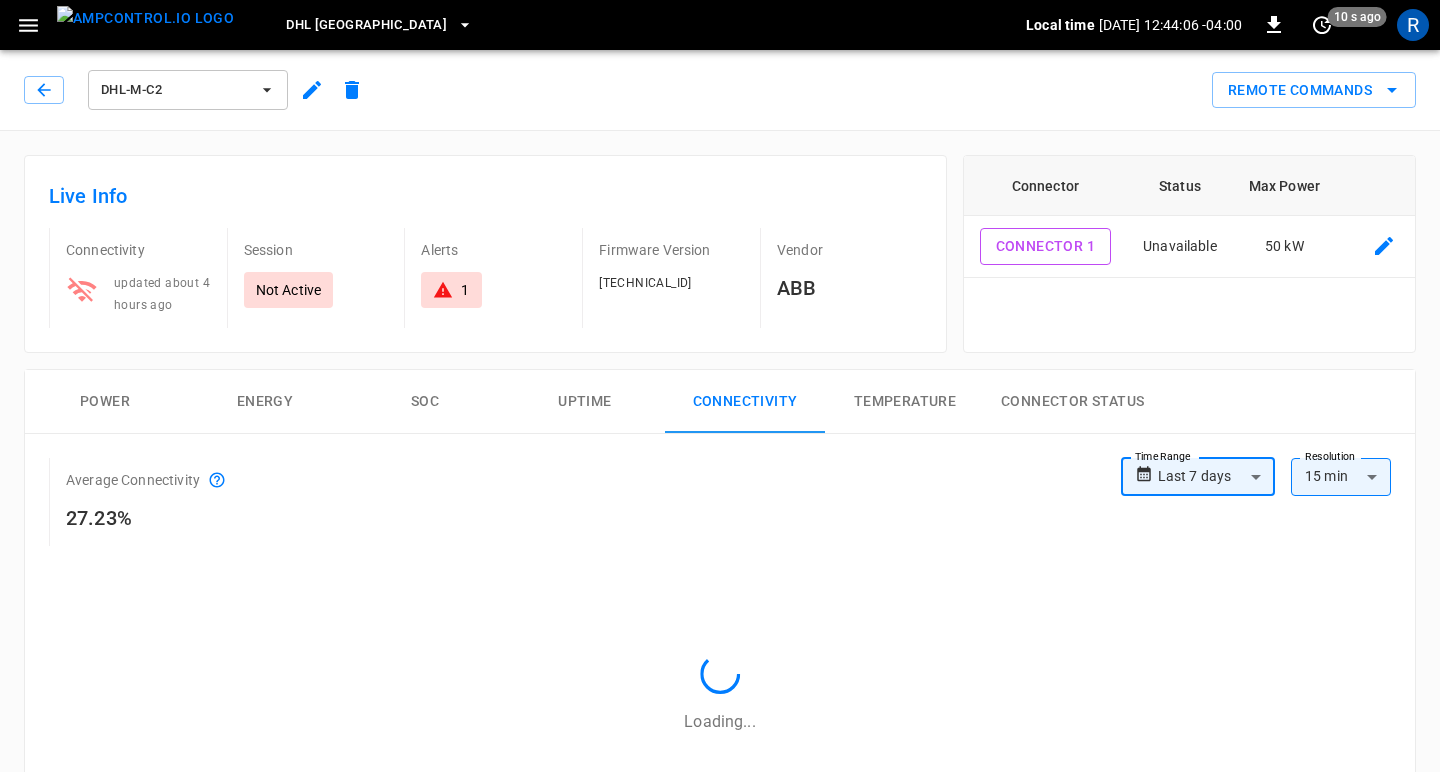 click on "DHL [GEOGRAPHIC_DATA]" at bounding box center (366, 25) 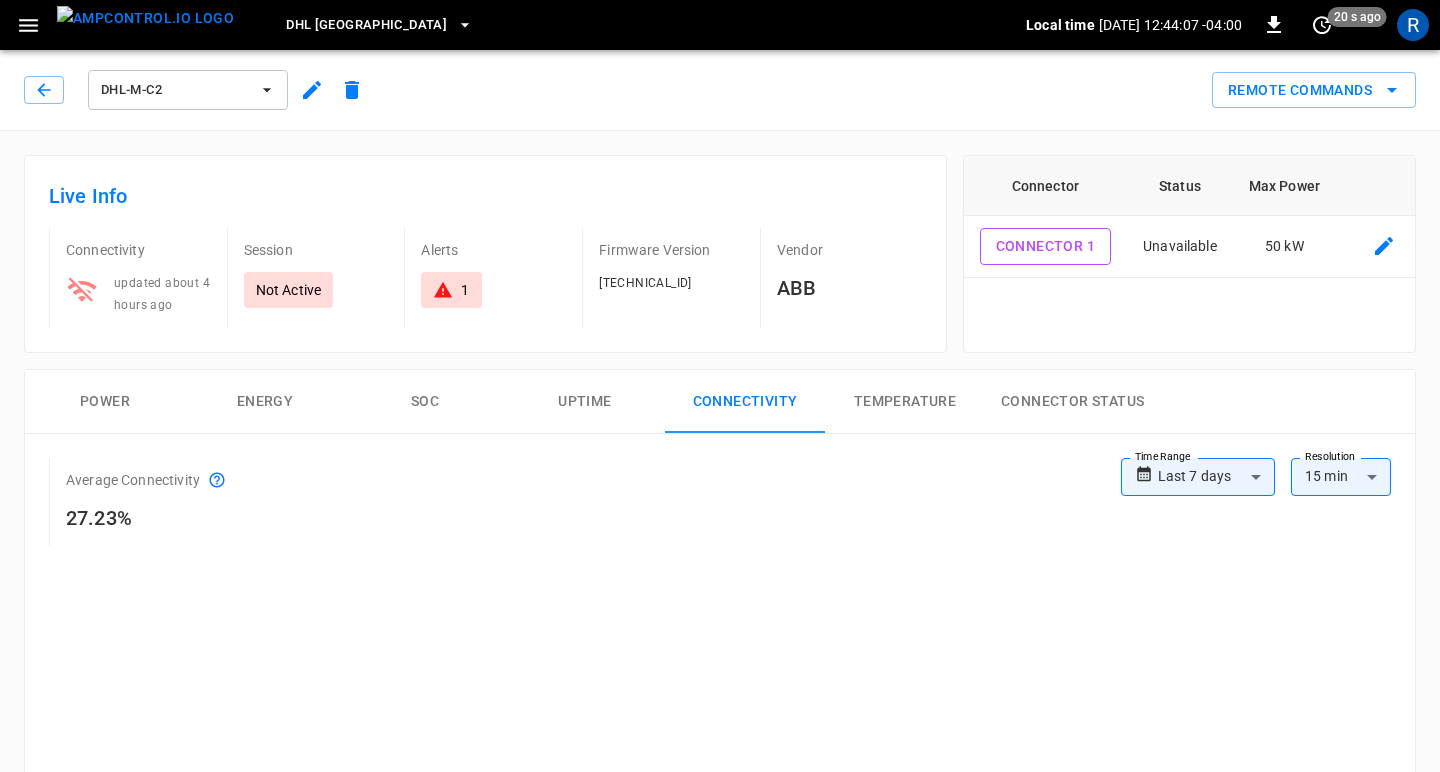 click on "DHL [GEOGRAPHIC_DATA]" at bounding box center (366, 25) 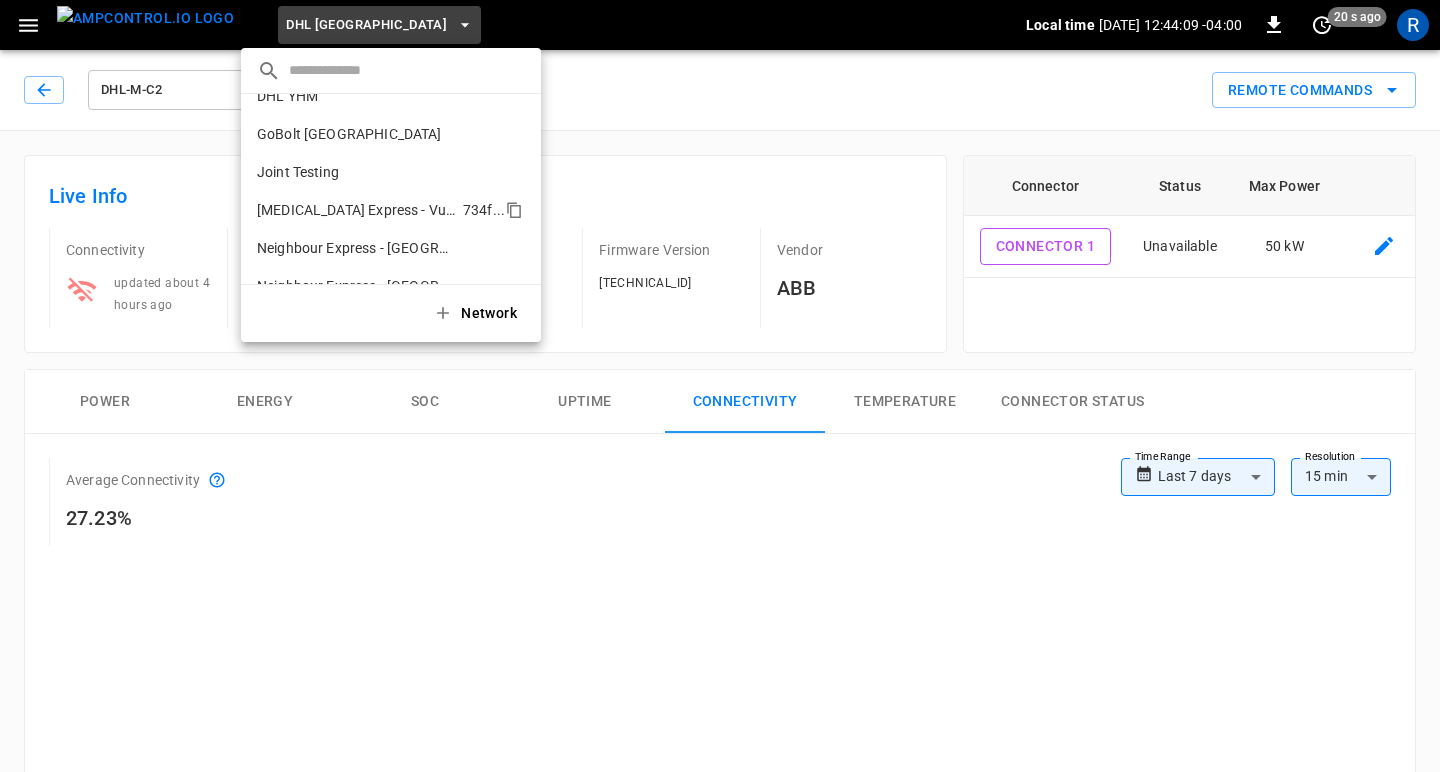 scroll, scrollTop: 217, scrollLeft: 0, axis: vertical 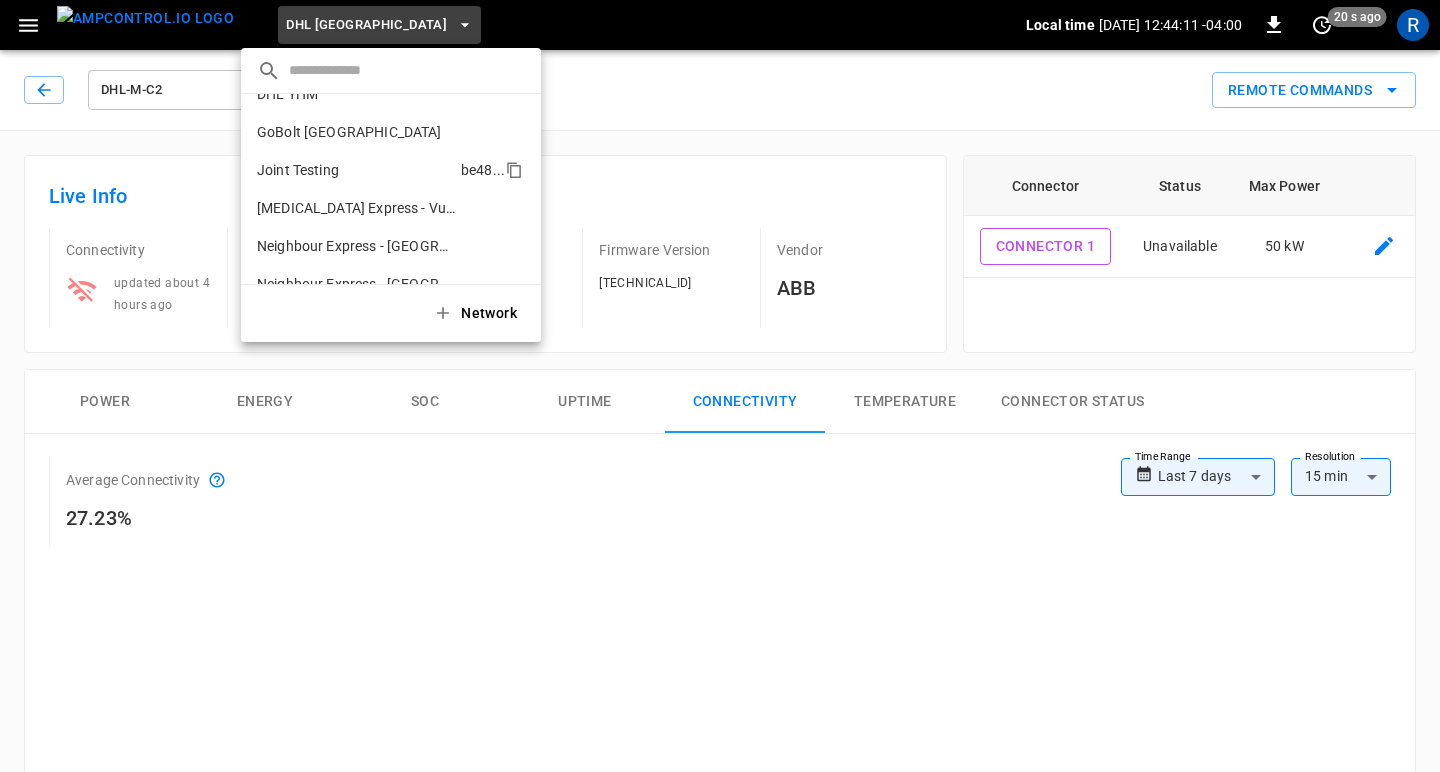 click on "Joint Testing be48 ..." at bounding box center [391, 170] 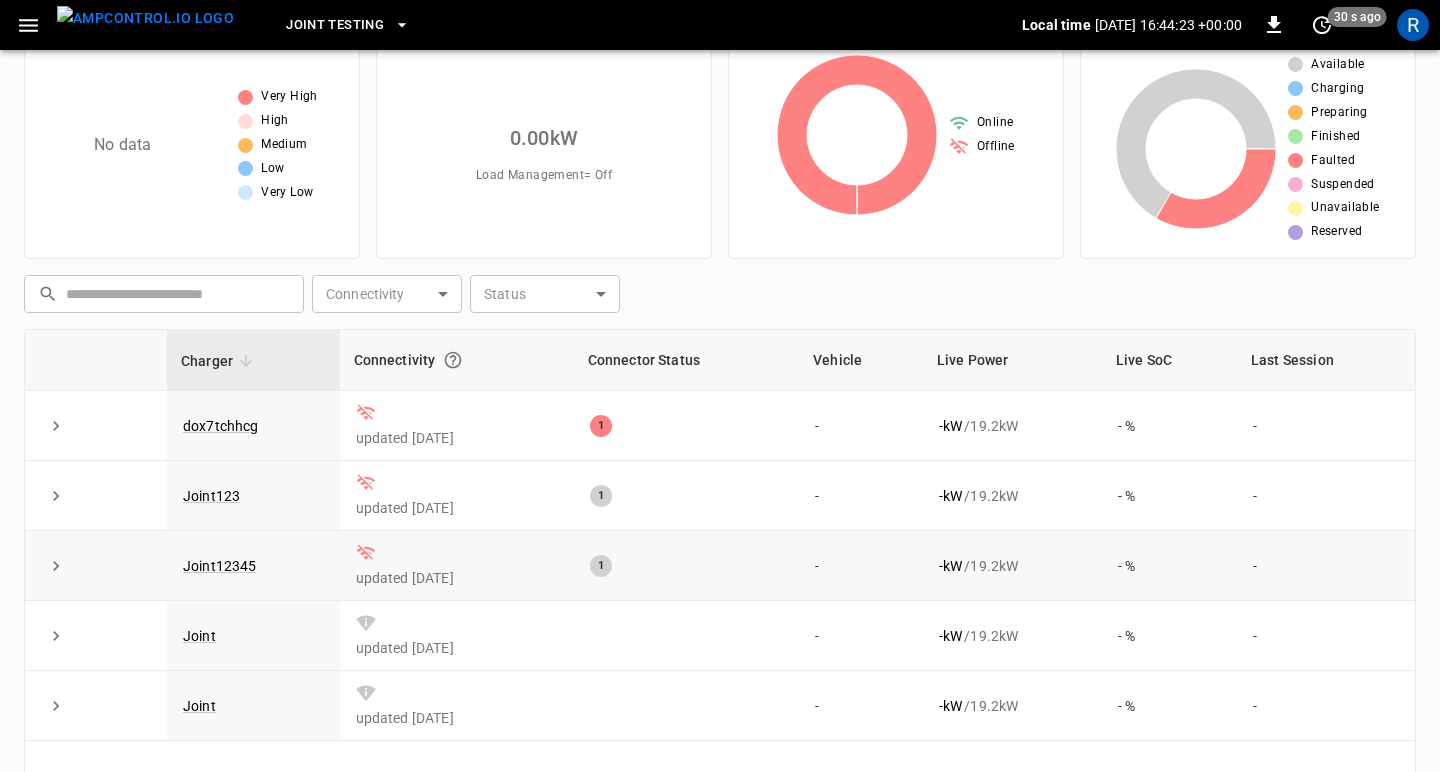 scroll, scrollTop: 0, scrollLeft: 0, axis: both 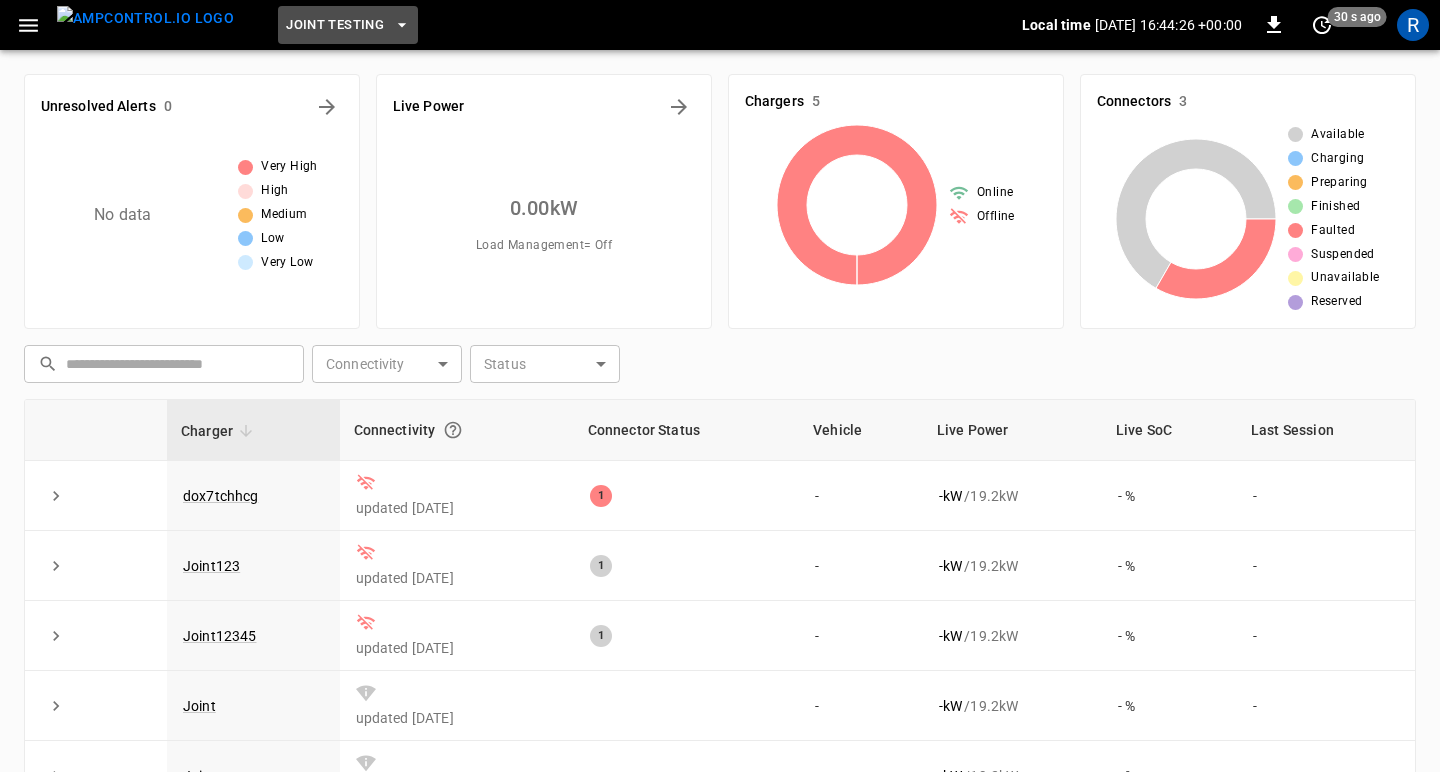 click on "Joint Testing" at bounding box center [335, 25] 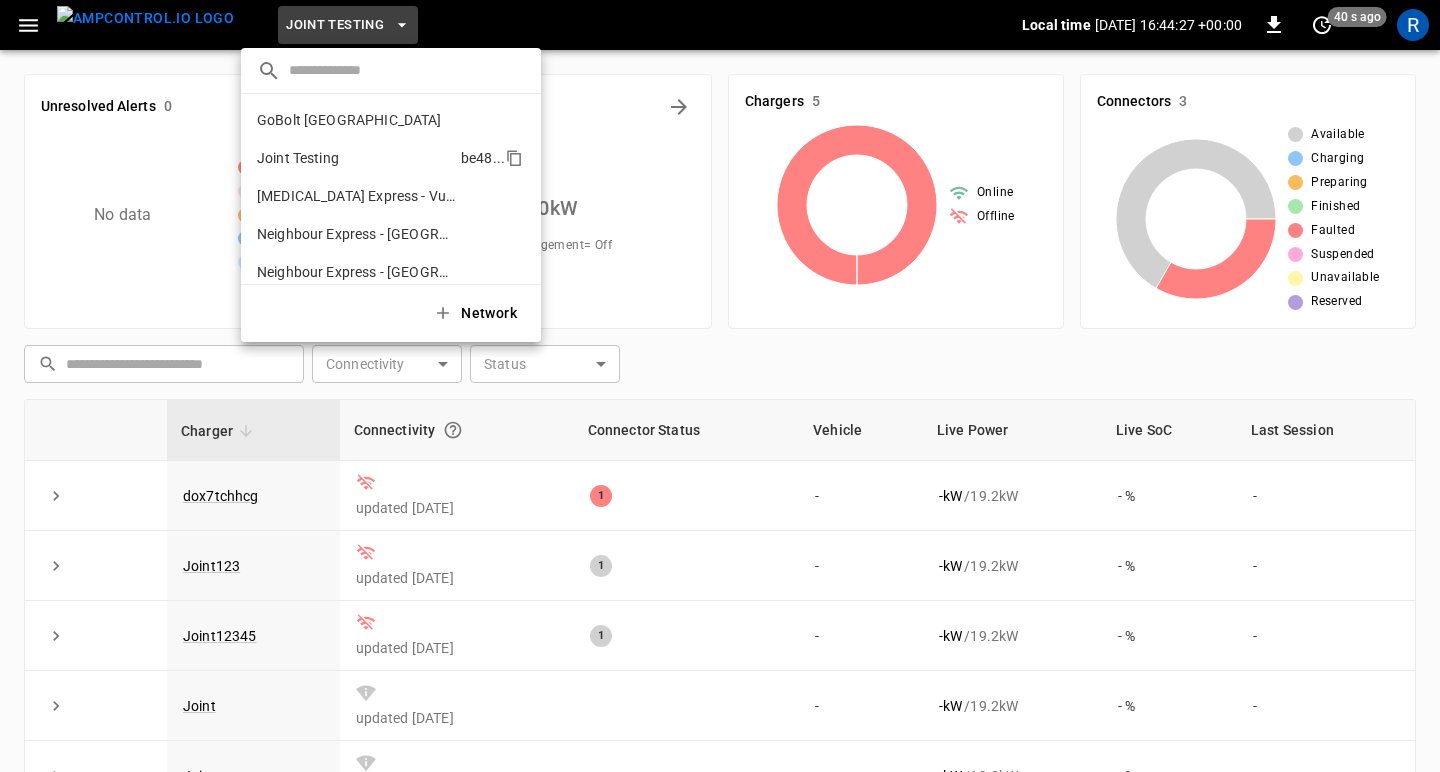 scroll, scrollTop: 282, scrollLeft: 0, axis: vertical 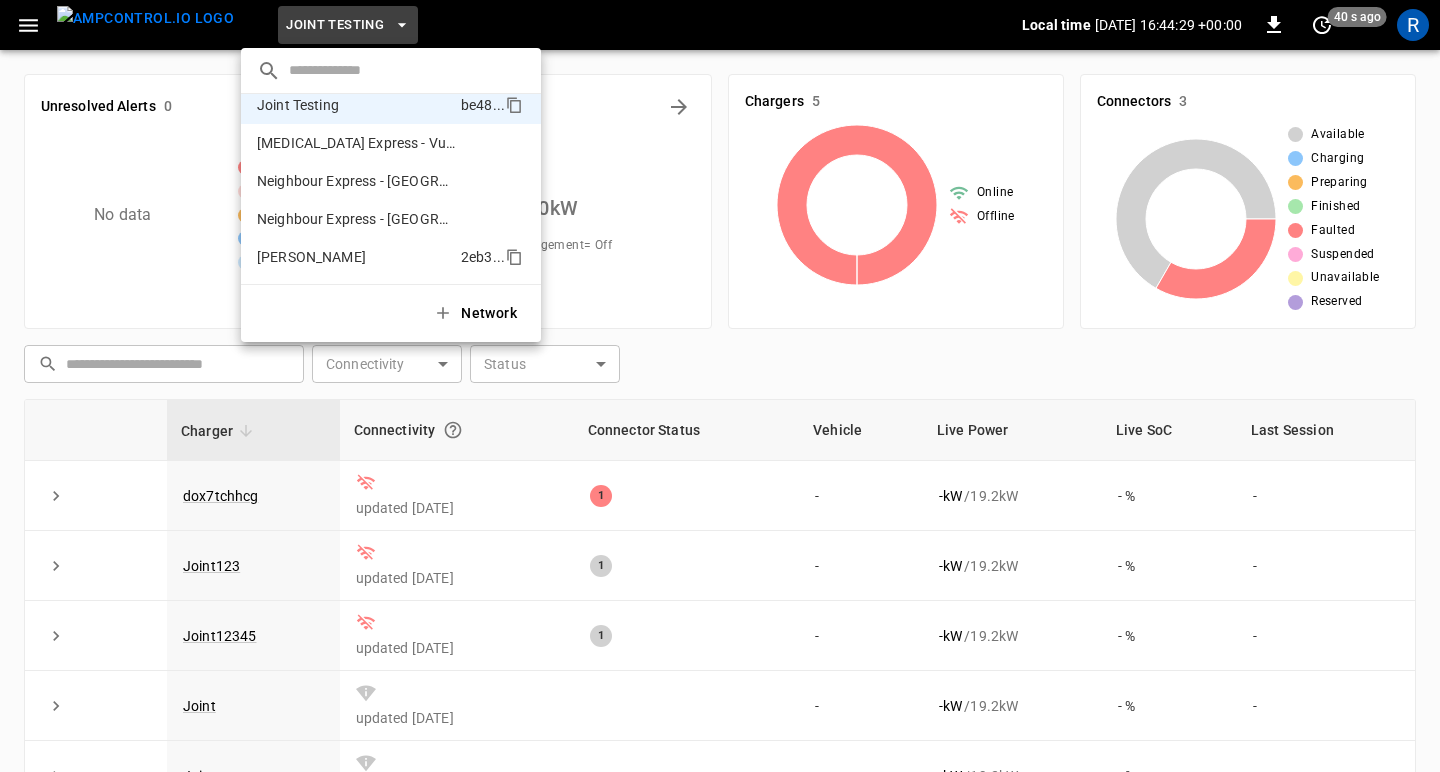 click on "[PERSON_NAME] 2eb3 ..." at bounding box center [391, 257] 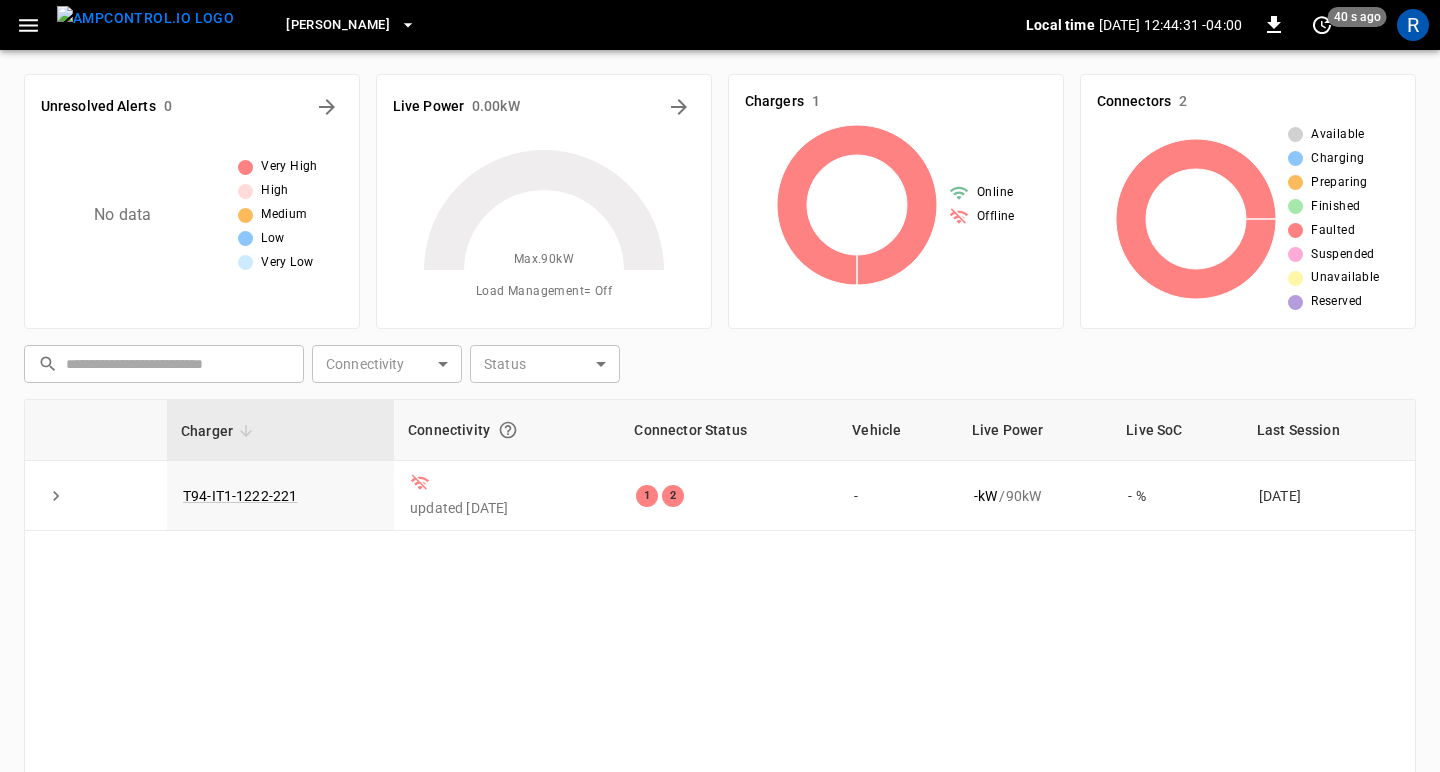 click on "[PERSON_NAME]" at bounding box center [338, 25] 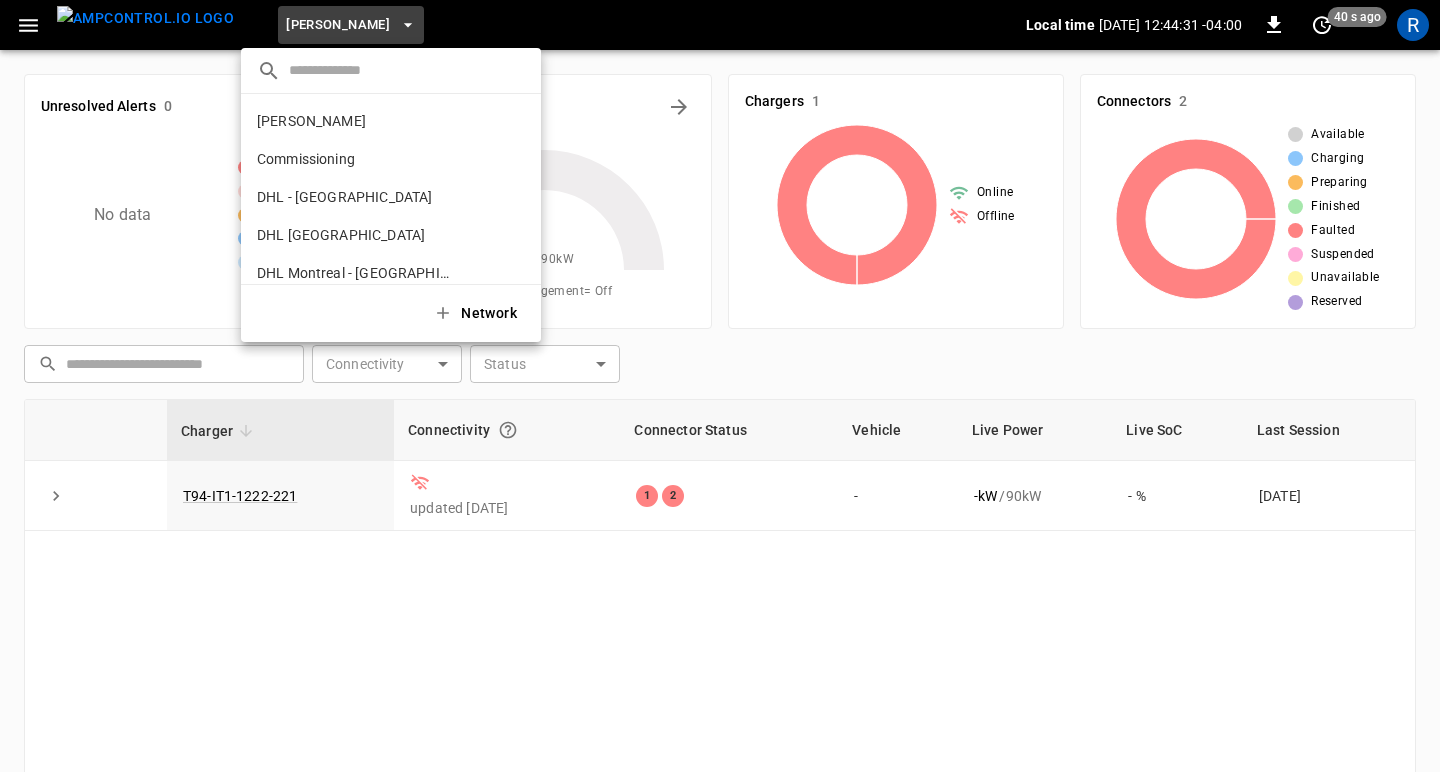 scroll, scrollTop: 282, scrollLeft: 0, axis: vertical 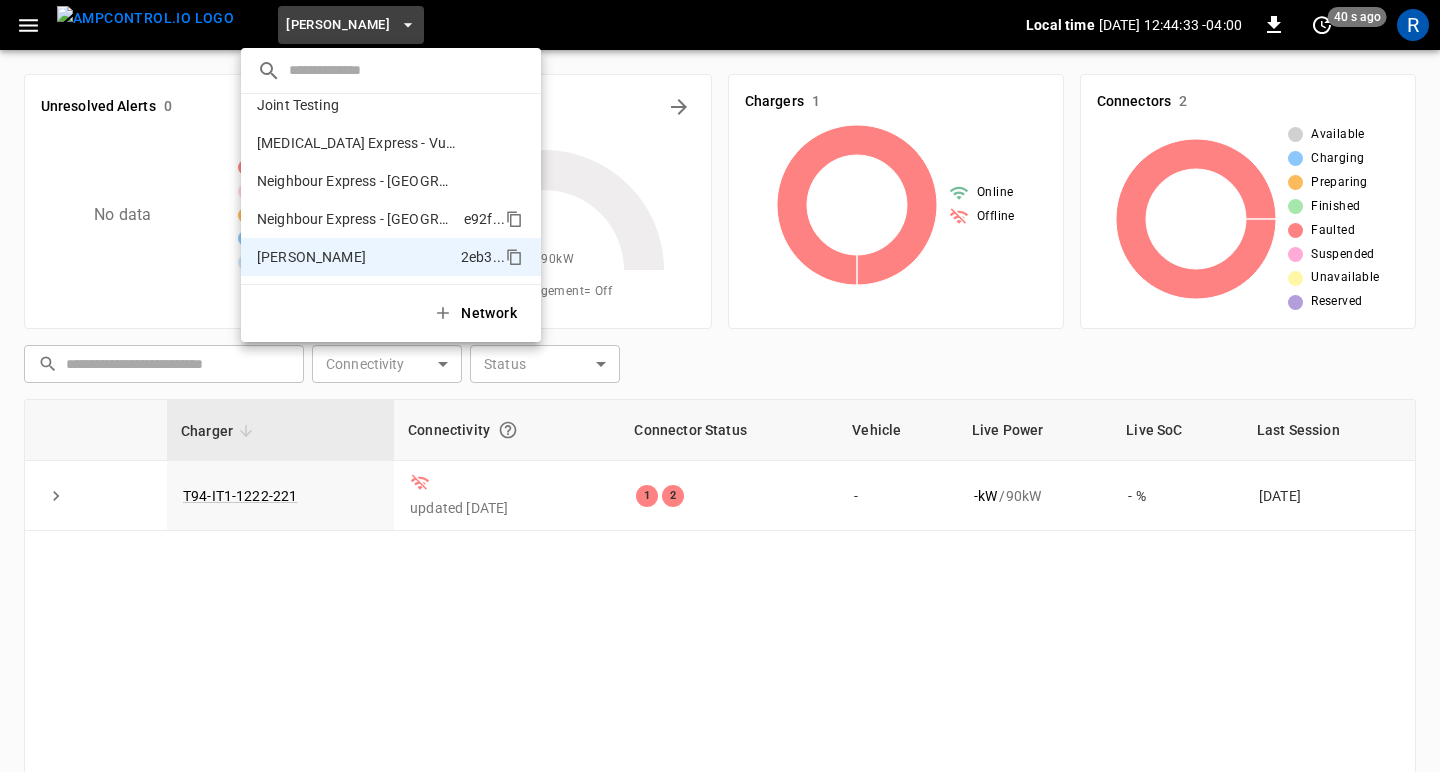 click on "Neighbour Express - [GEOGRAPHIC_DATA]" at bounding box center [356, 219] 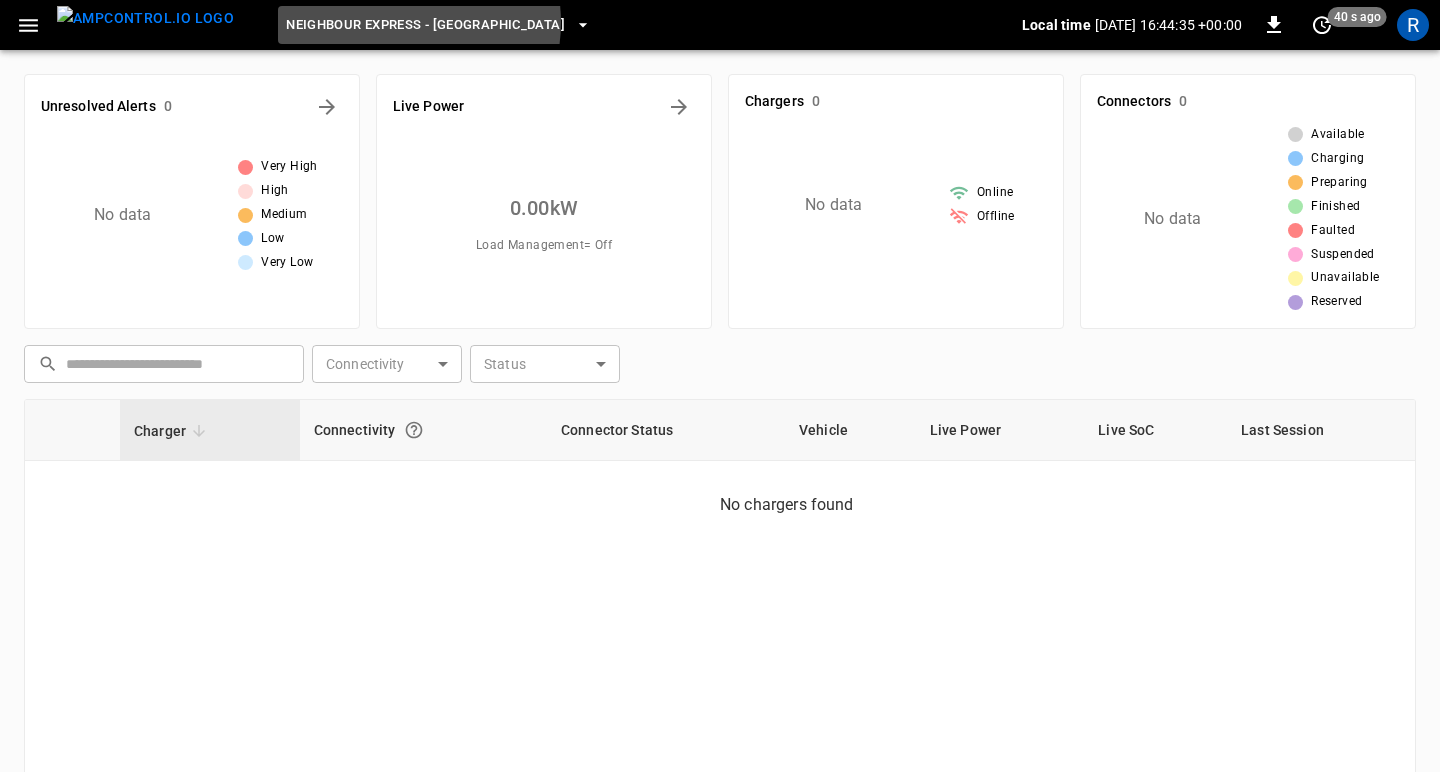 click on "Neighbour Express - [GEOGRAPHIC_DATA]" at bounding box center [425, 25] 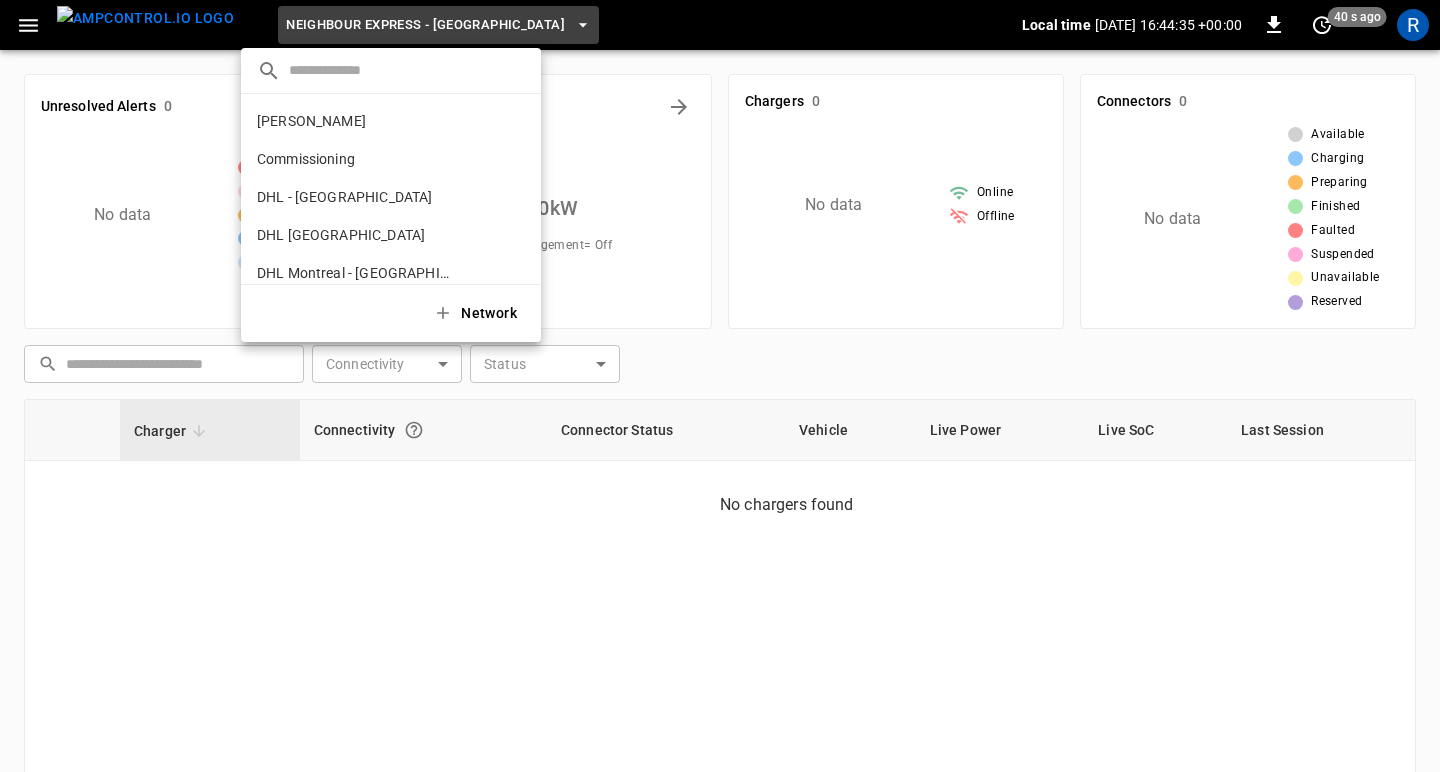 scroll, scrollTop: 282, scrollLeft: 0, axis: vertical 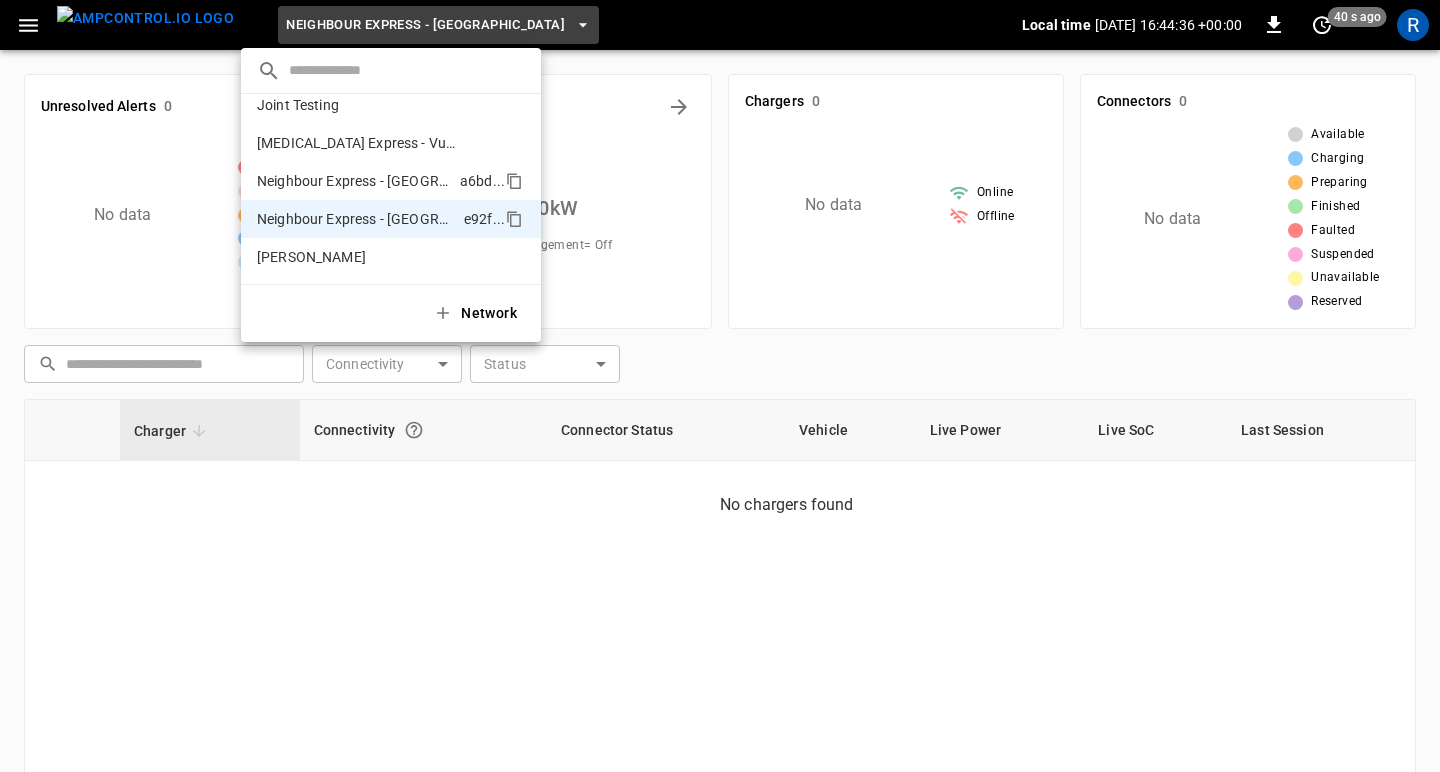 click on "Neighbour Express - [GEOGRAPHIC_DATA] a6bd ..." at bounding box center [391, 181] 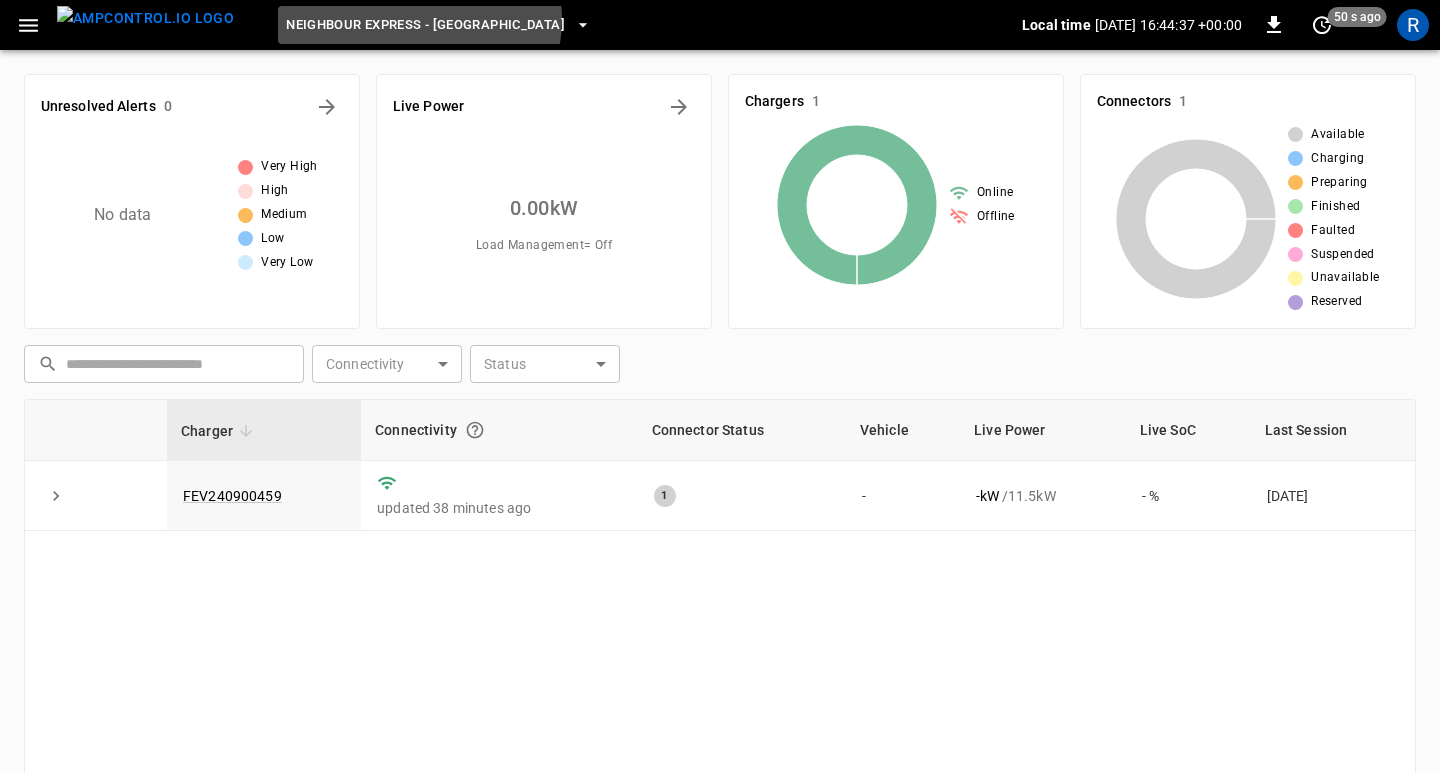 click on "Neighbour Express - [GEOGRAPHIC_DATA]" at bounding box center [425, 25] 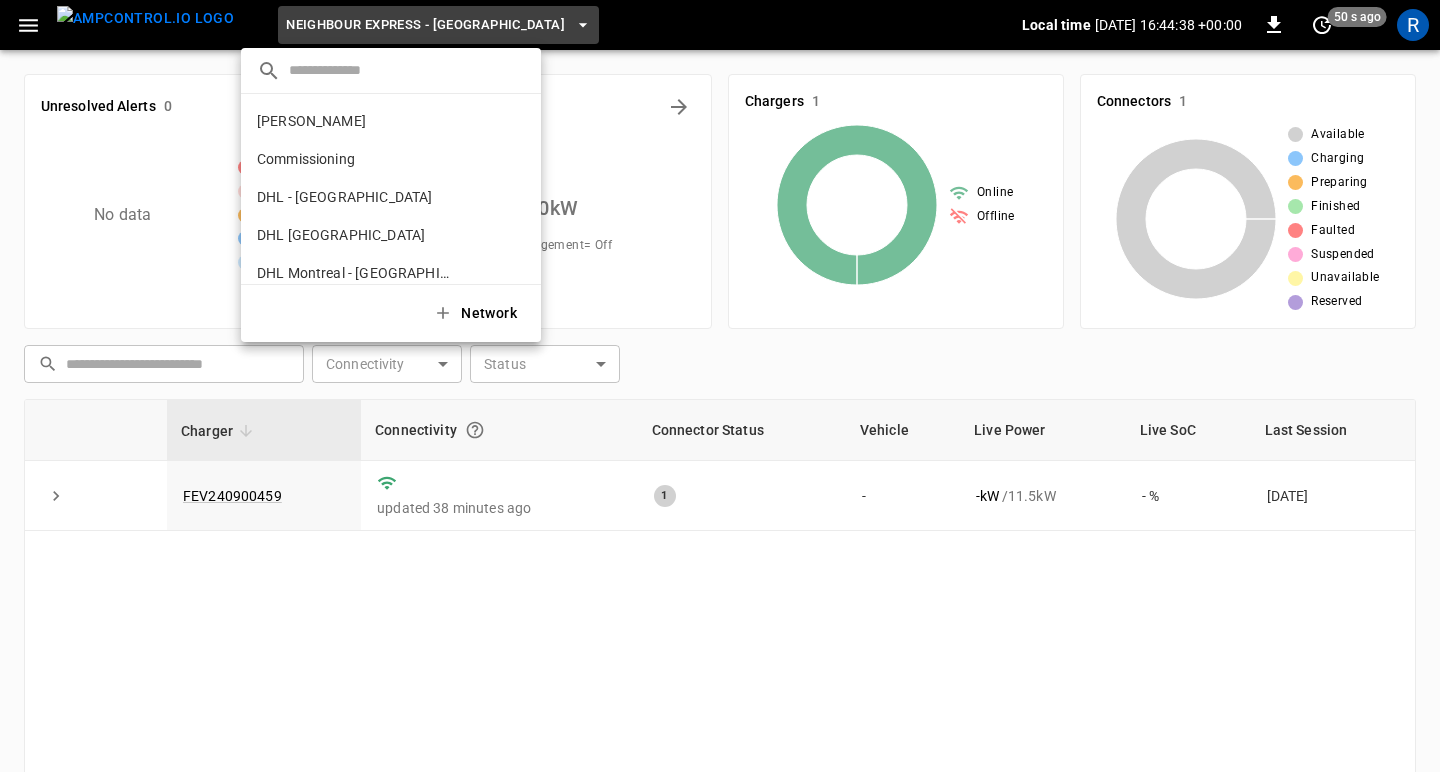 scroll, scrollTop: 282, scrollLeft: 0, axis: vertical 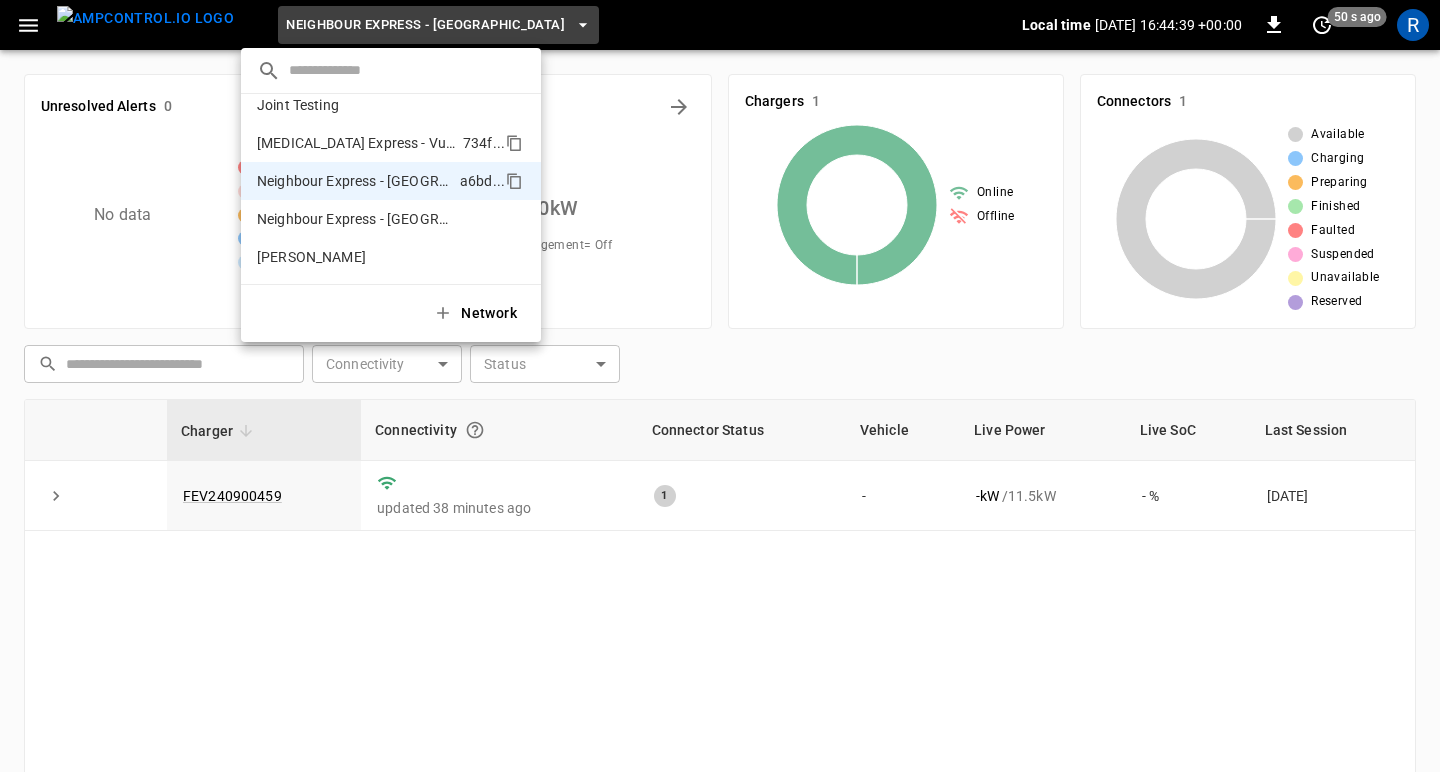 click on "[MEDICAL_DATA] Express - Vulcan Way Richmond" at bounding box center [356, 143] 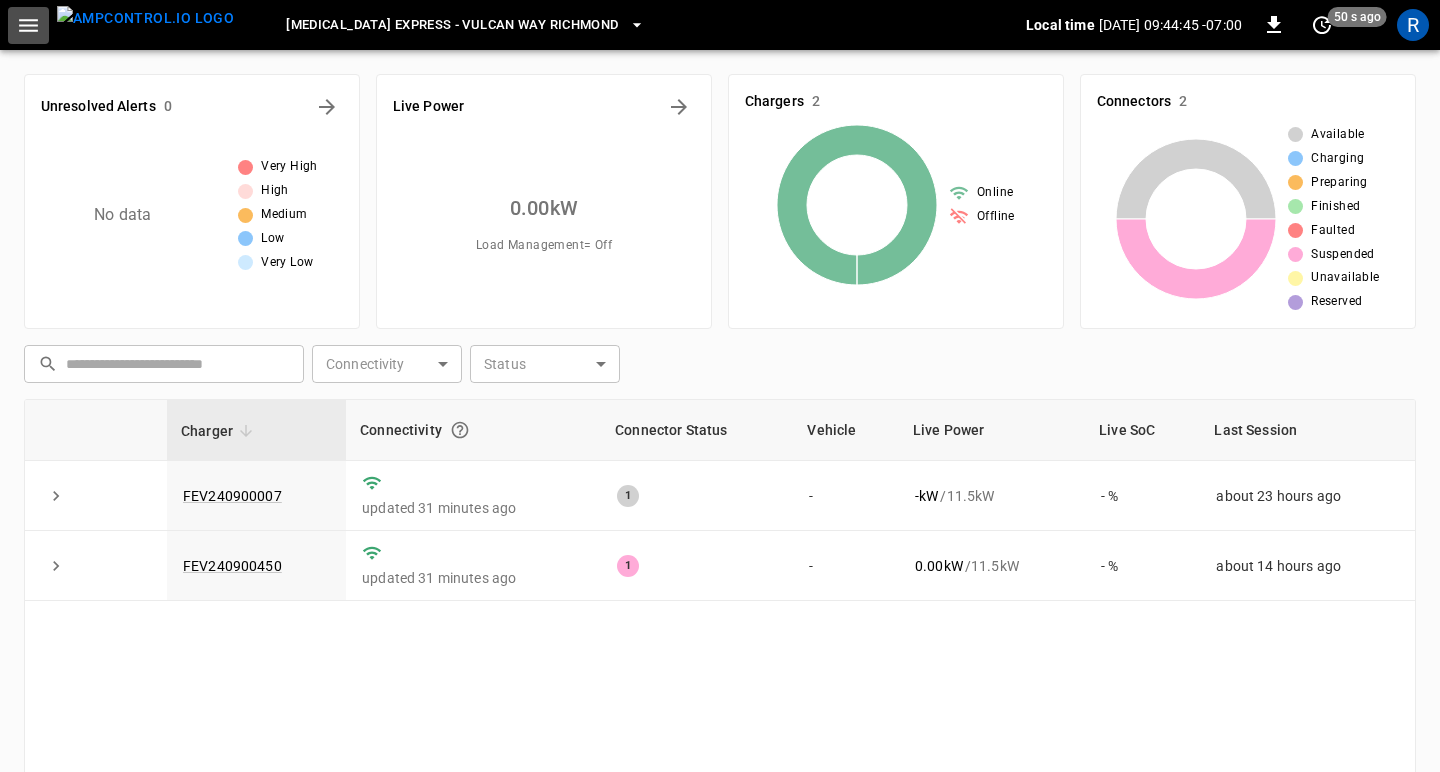 click 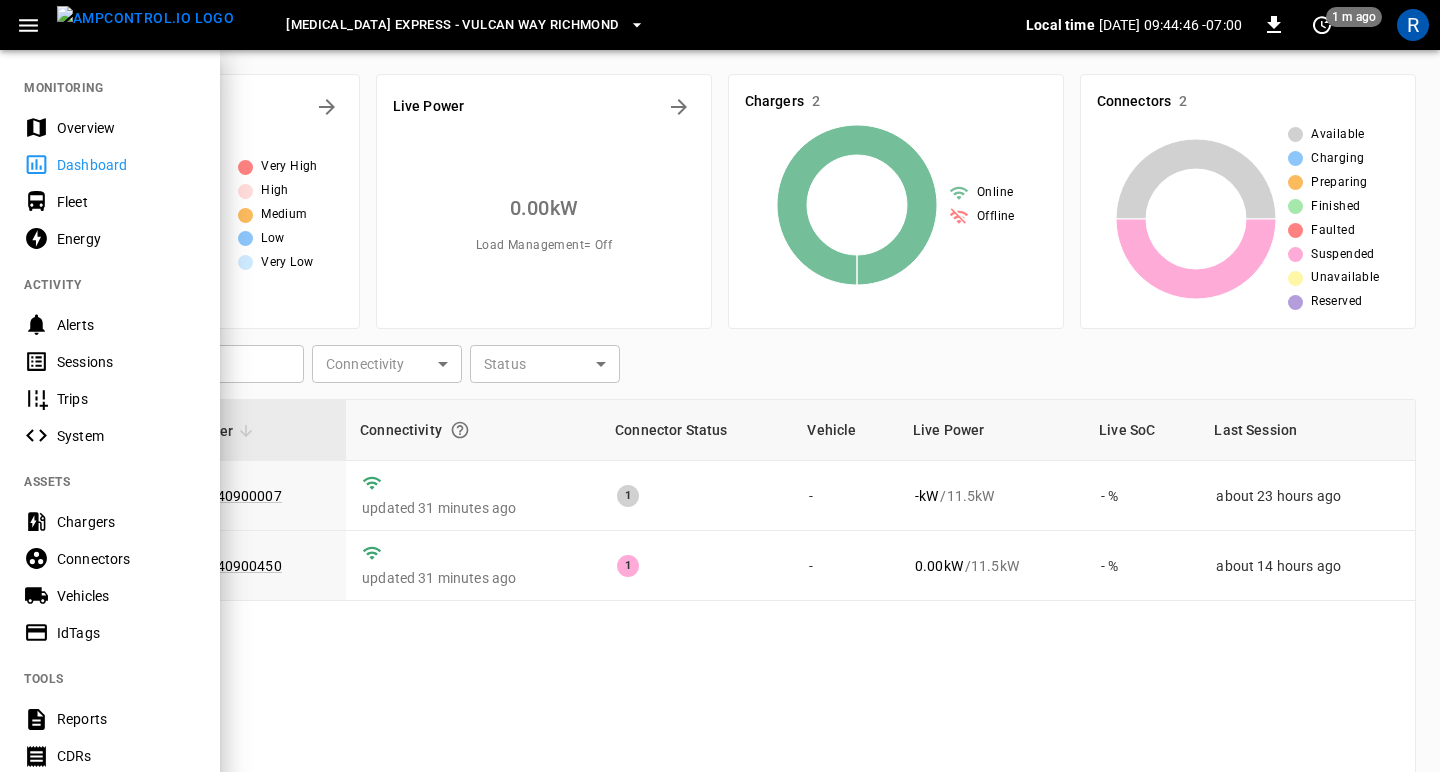 click on "Sessions" at bounding box center [126, 362] 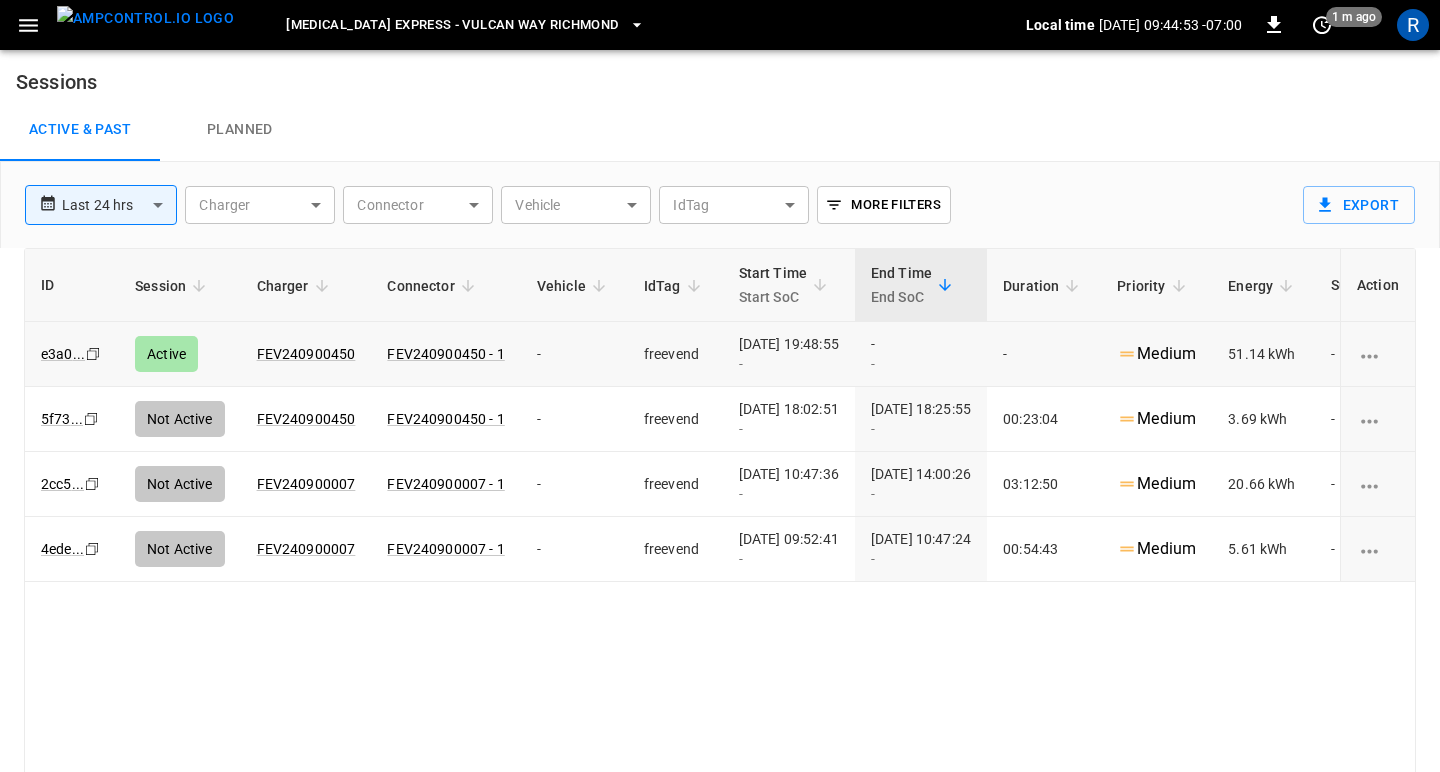 scroll, scrollTop: 70, scrollLeft: 0, axis: vertical 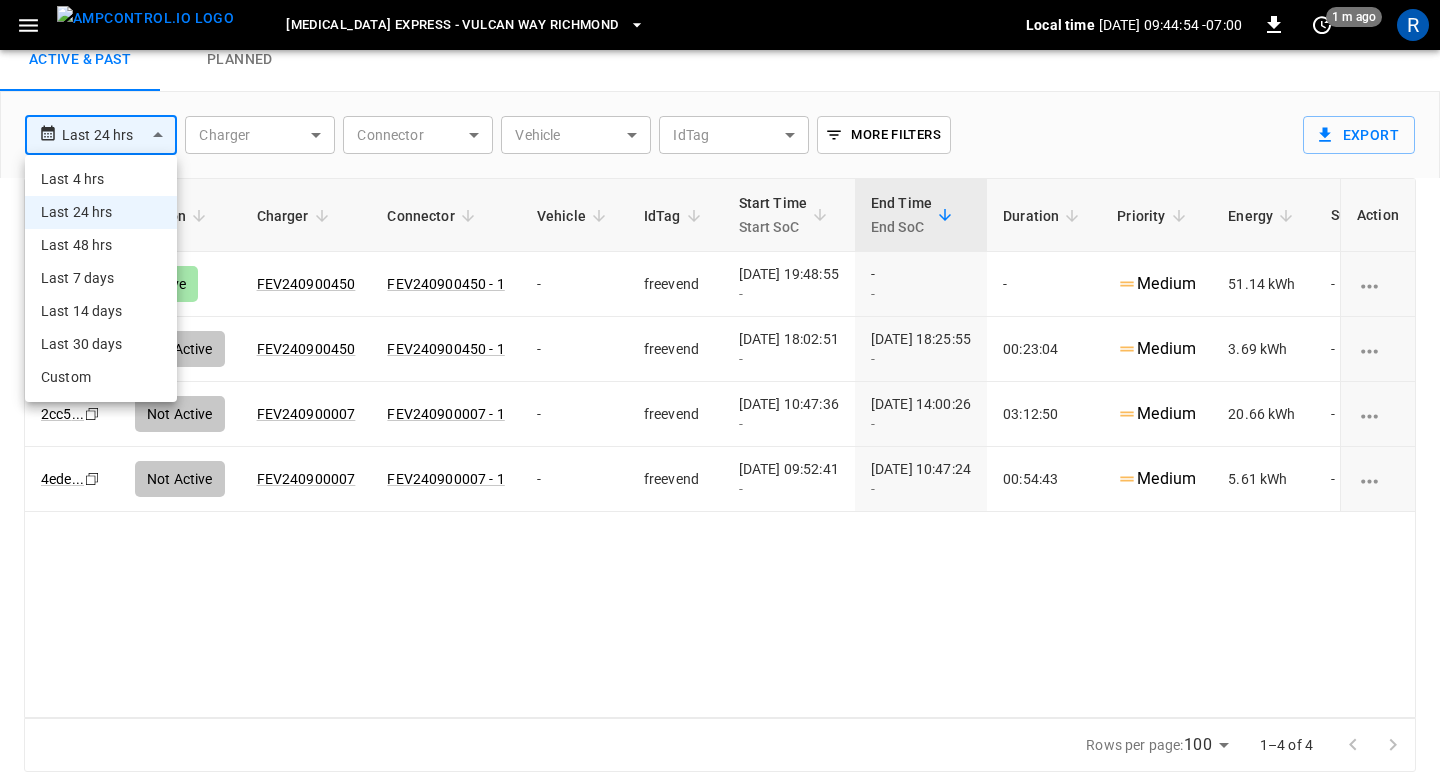 click on "**********" at bounding box center (720, 351) 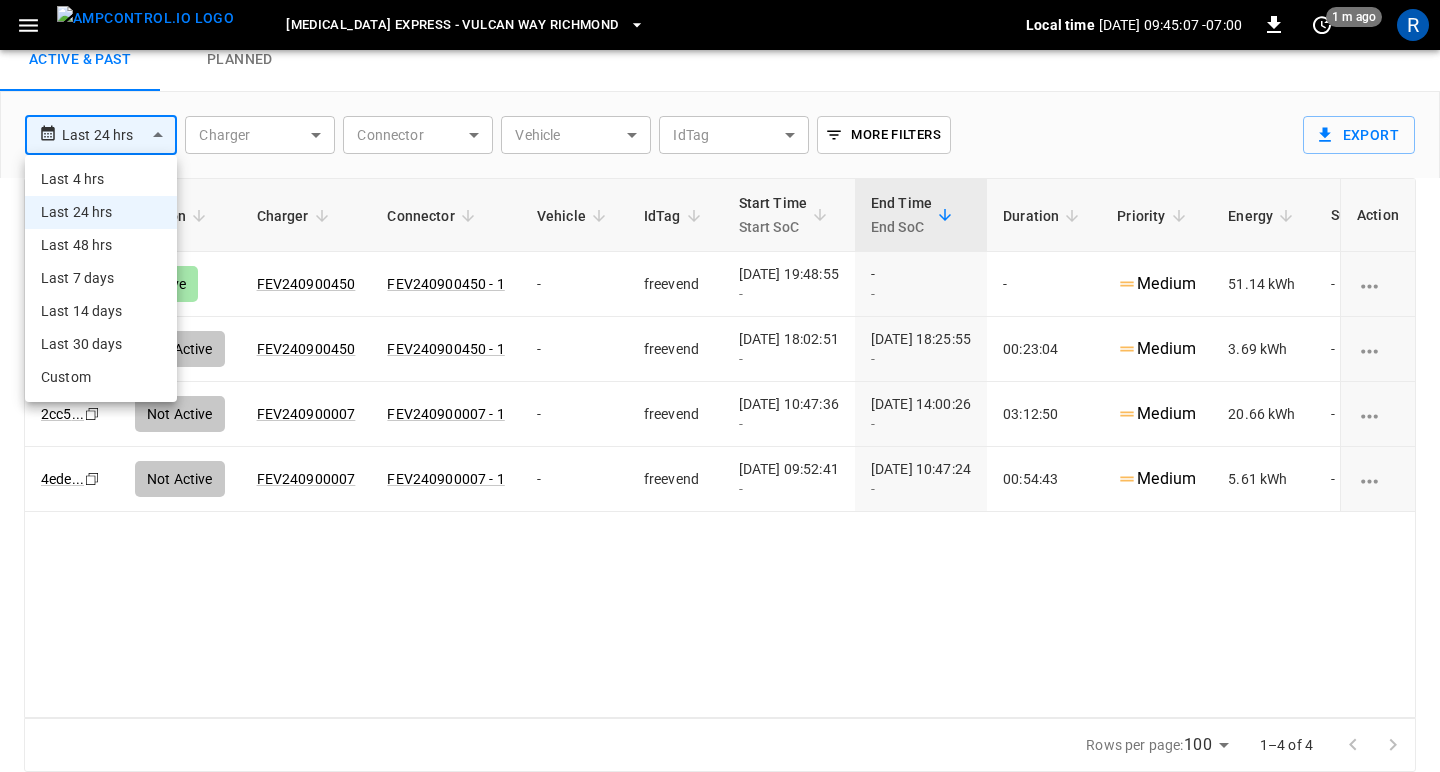 click on "Last 7 days" at bounding box center (101, 278) 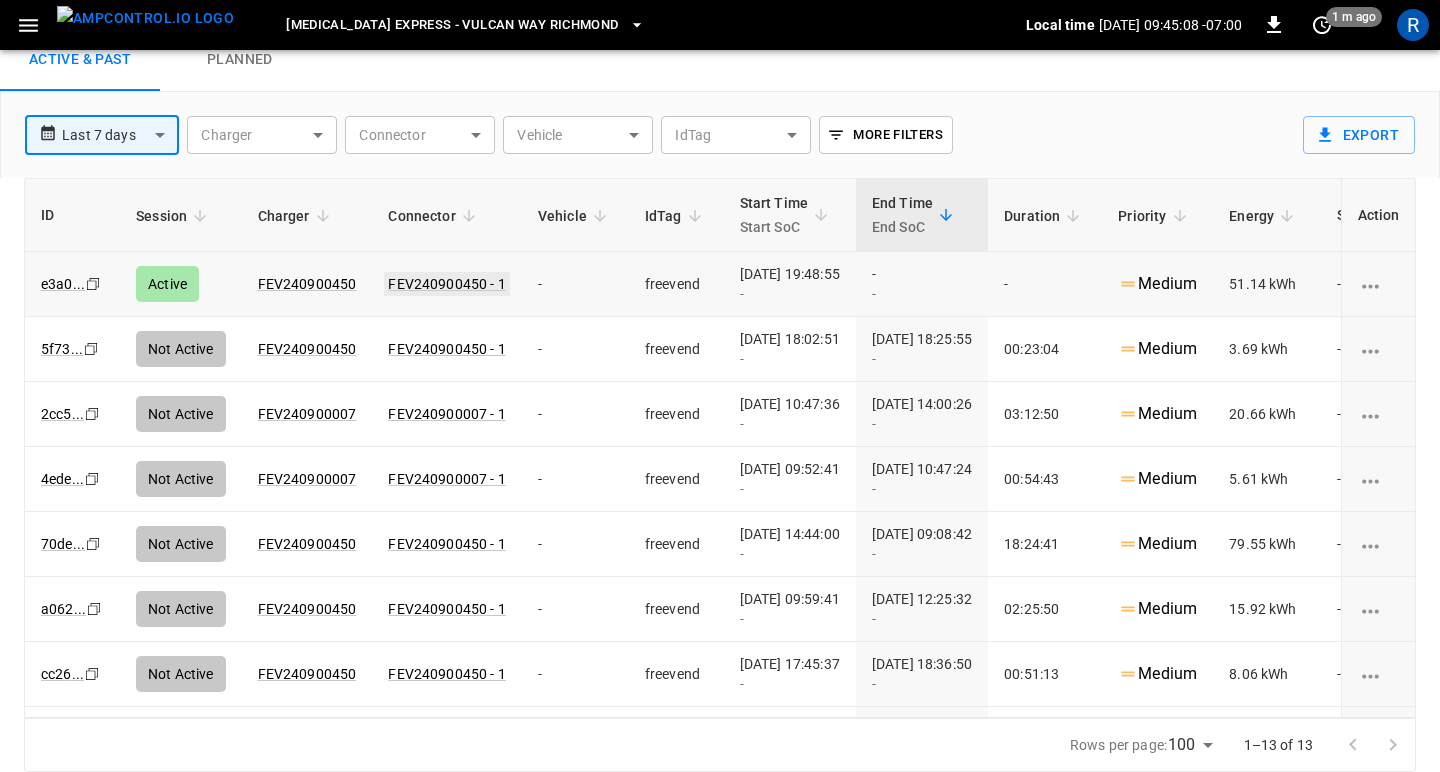 scroll, scrollTop: 380, scrollLeft: 0, axis: vertical 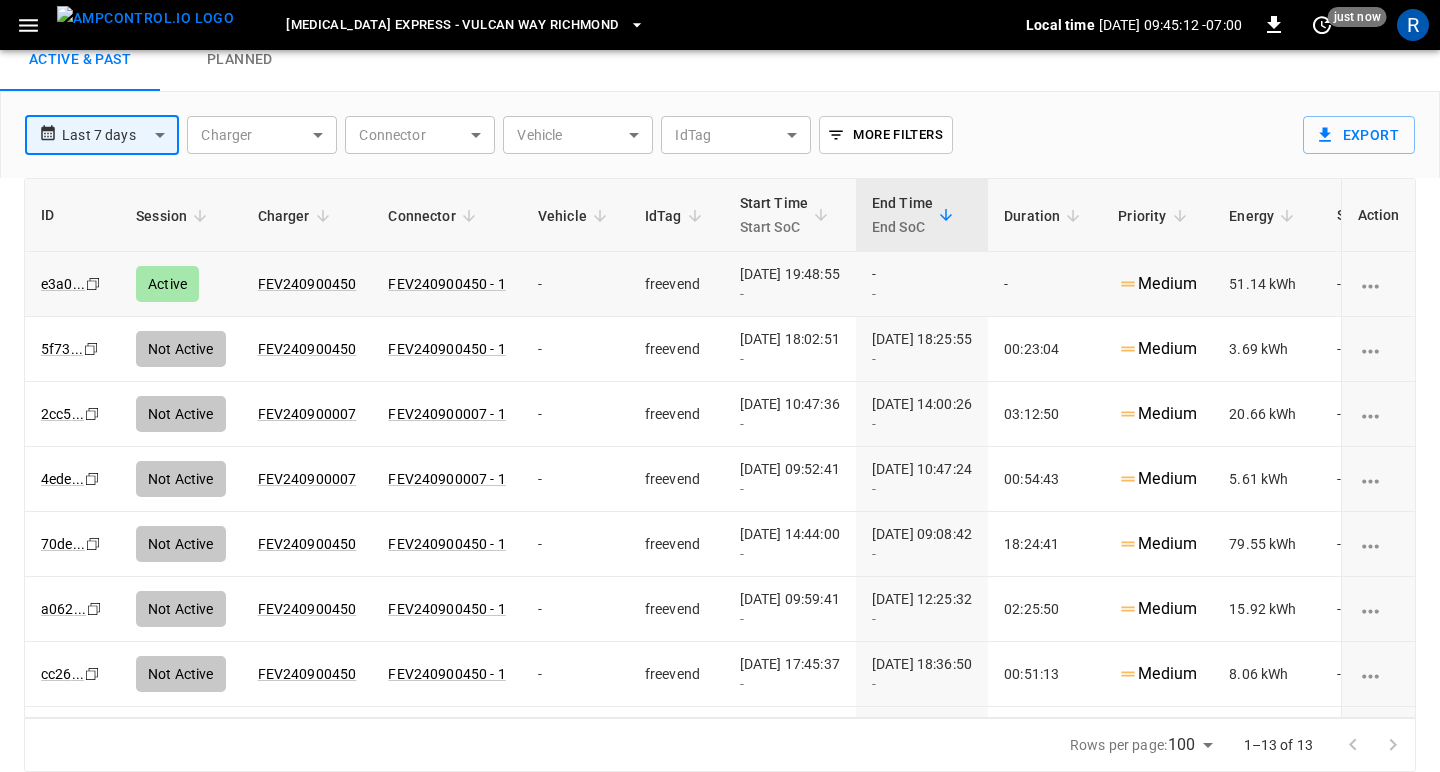 click on "**********" at bounding box center (720, 351) 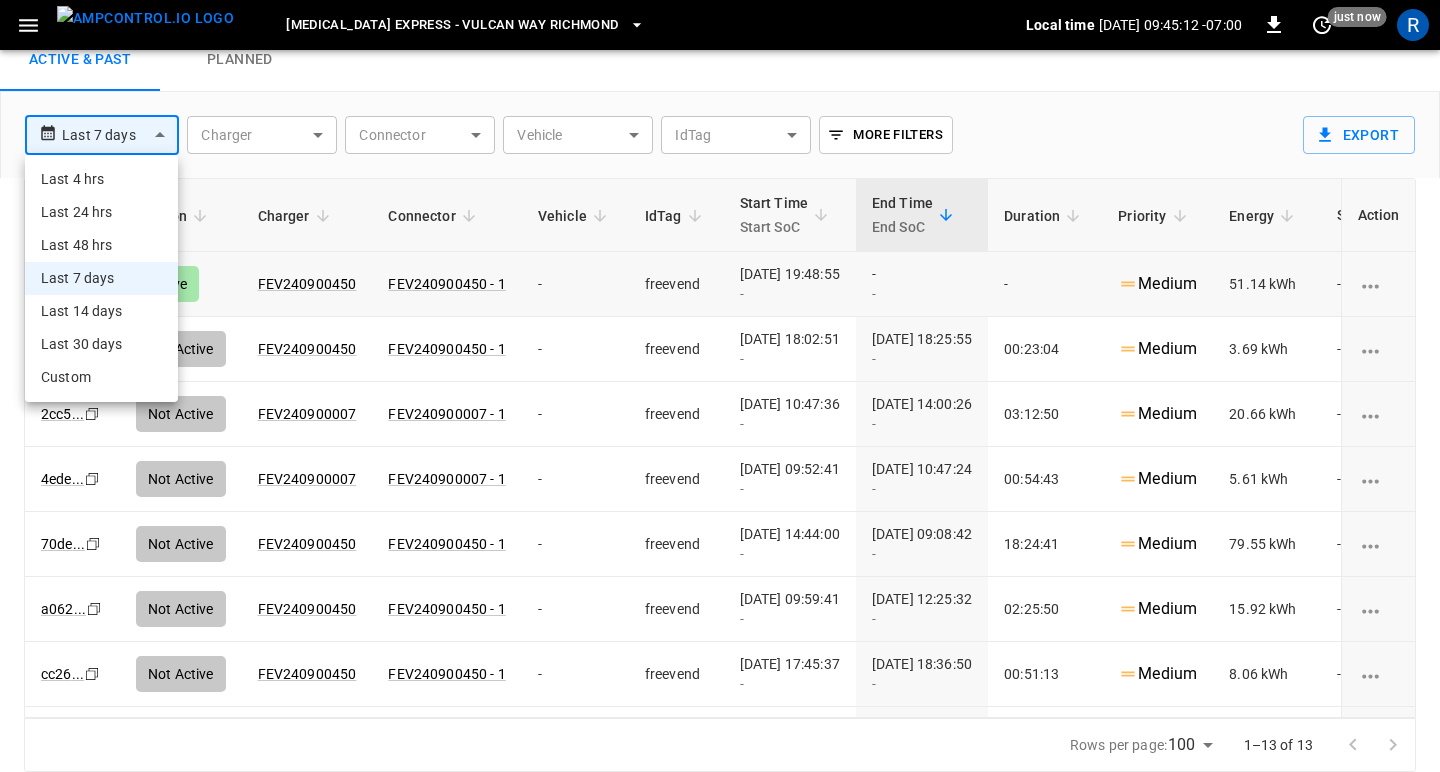 click at bounding box center (720, 386) 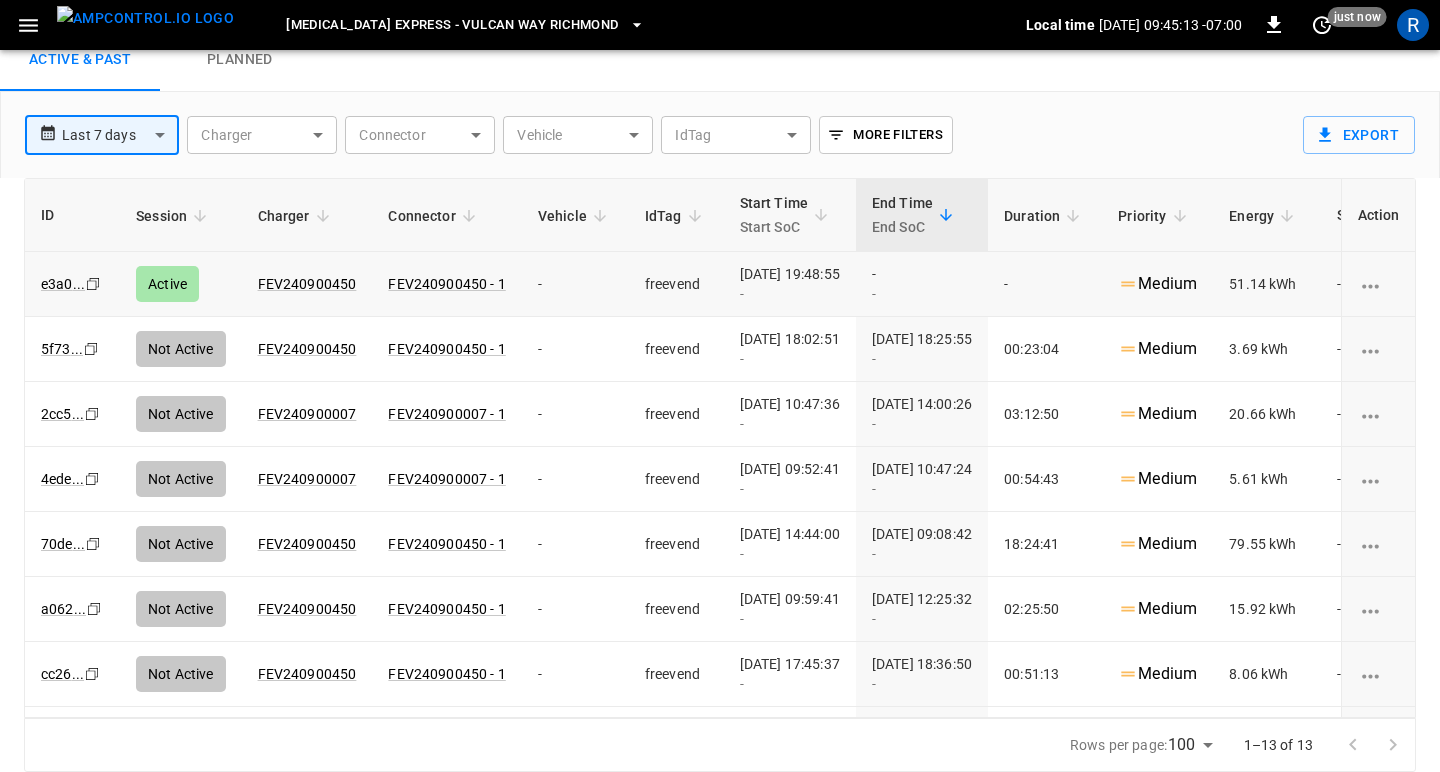 scroll, scrollTop: 0, scrollLeft: 0, axis: both 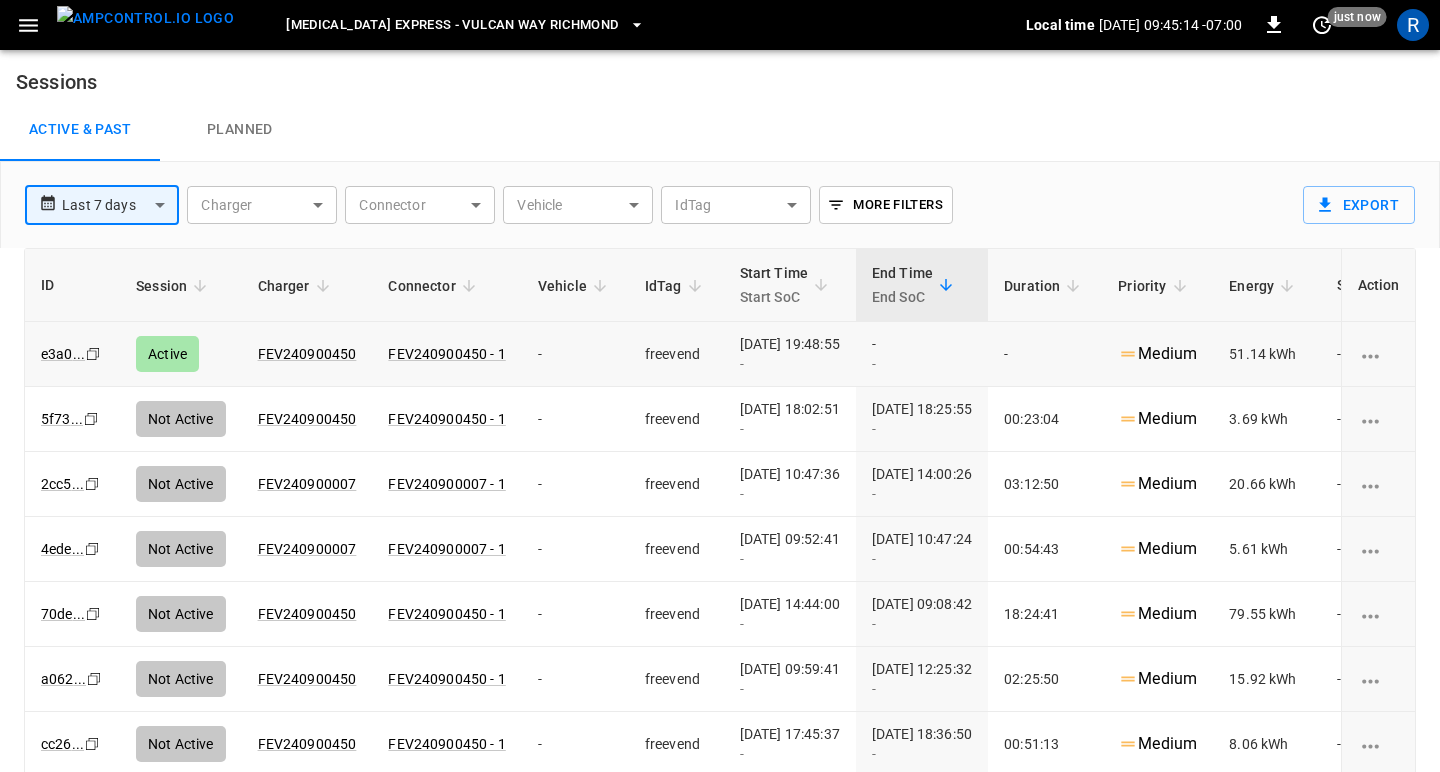 click on "Planned" at bounding box center [240, 130] 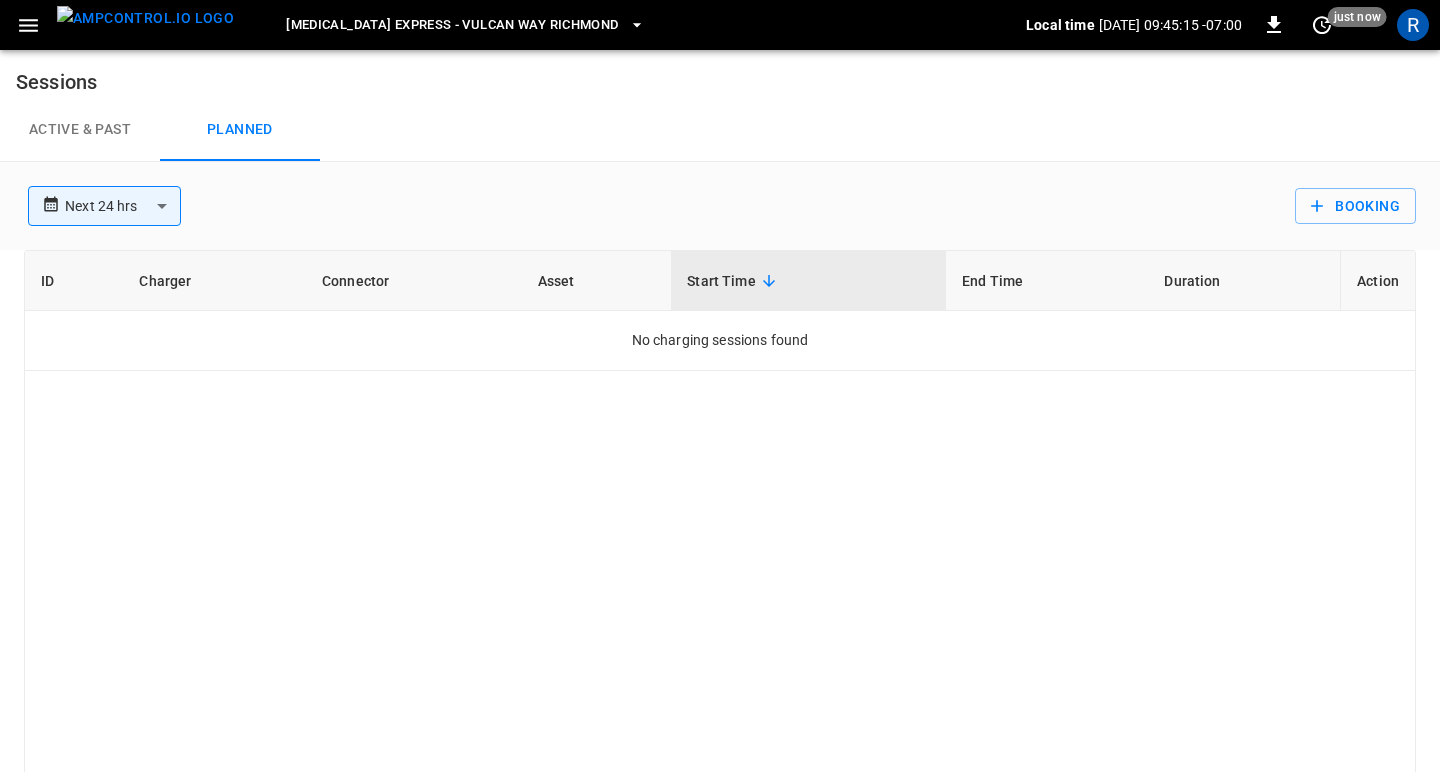 click on "Active & Past" at bounding box center (80, 130) 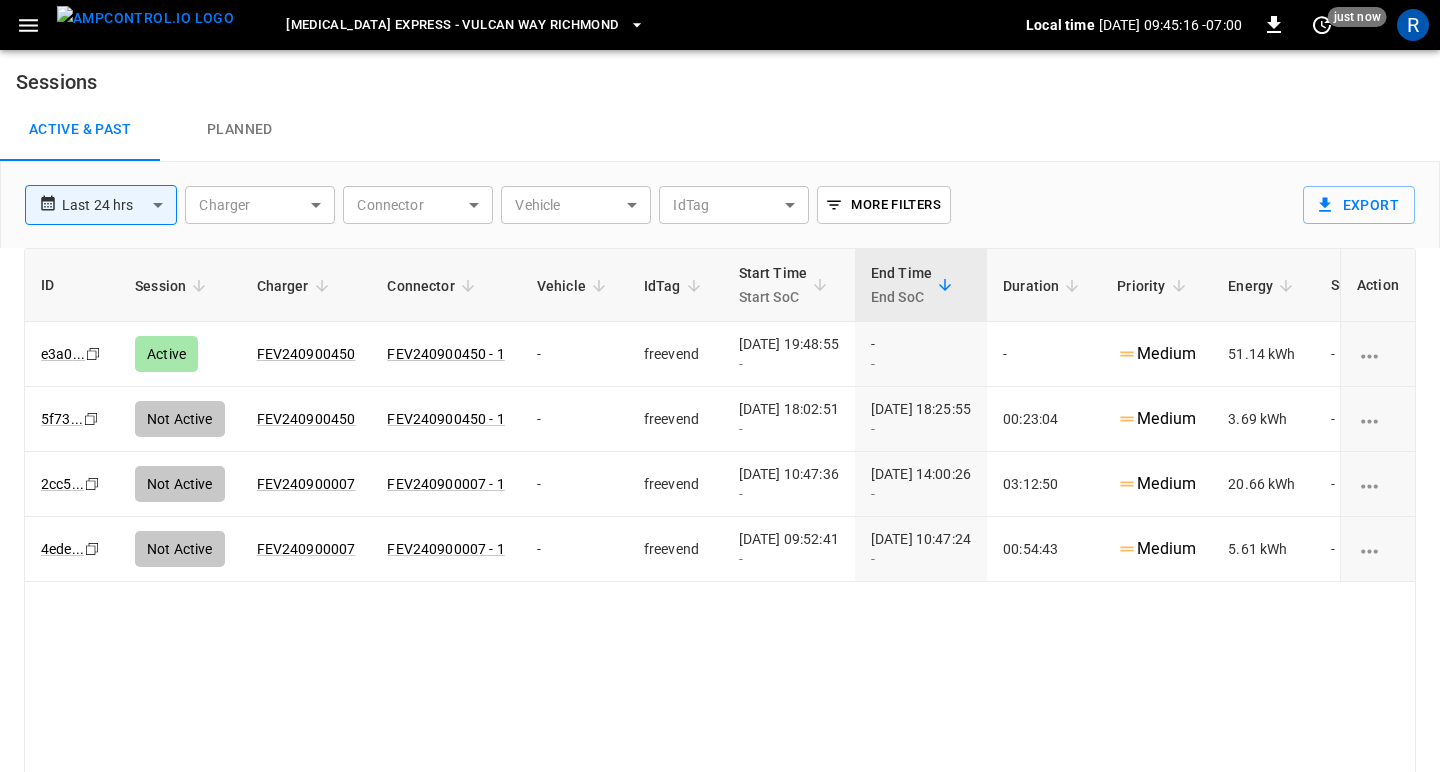 click on "[MEDICAL_DATA] Express - Vulcan Way Richmond" at bounding box center (452, 25) 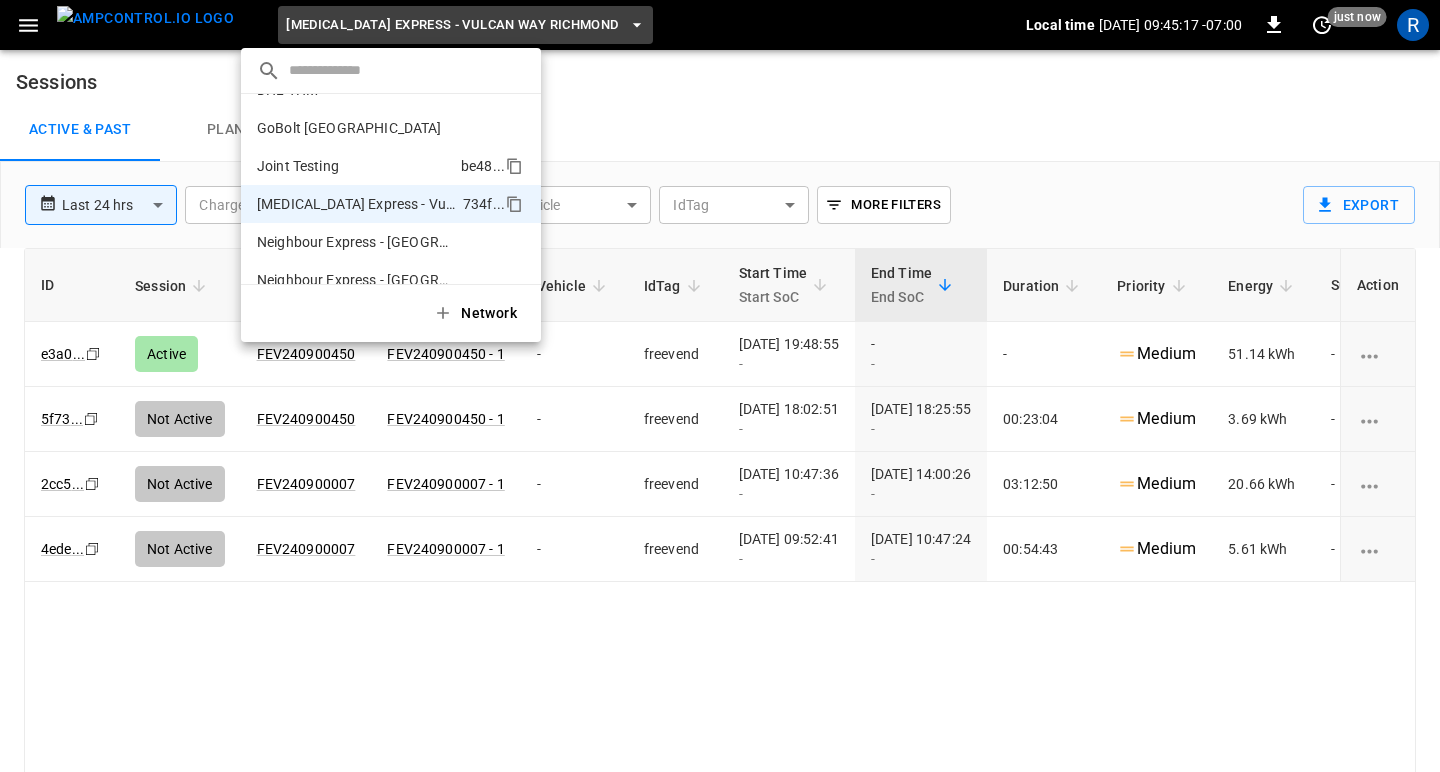 scroll, scrollTop: 207, scrollLeft: 0, axis: vertical 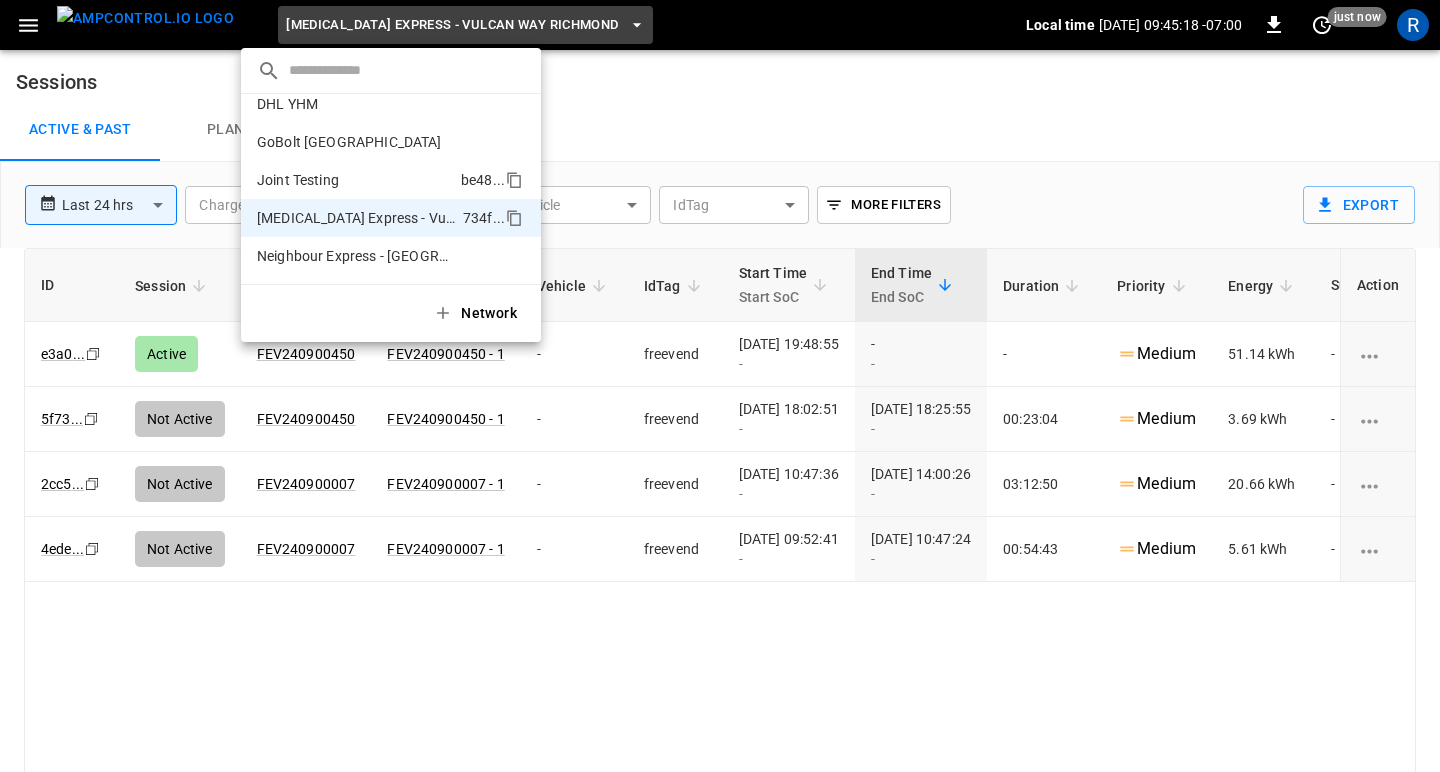 click on "Joint Testing" at bounding box center [298, 180] 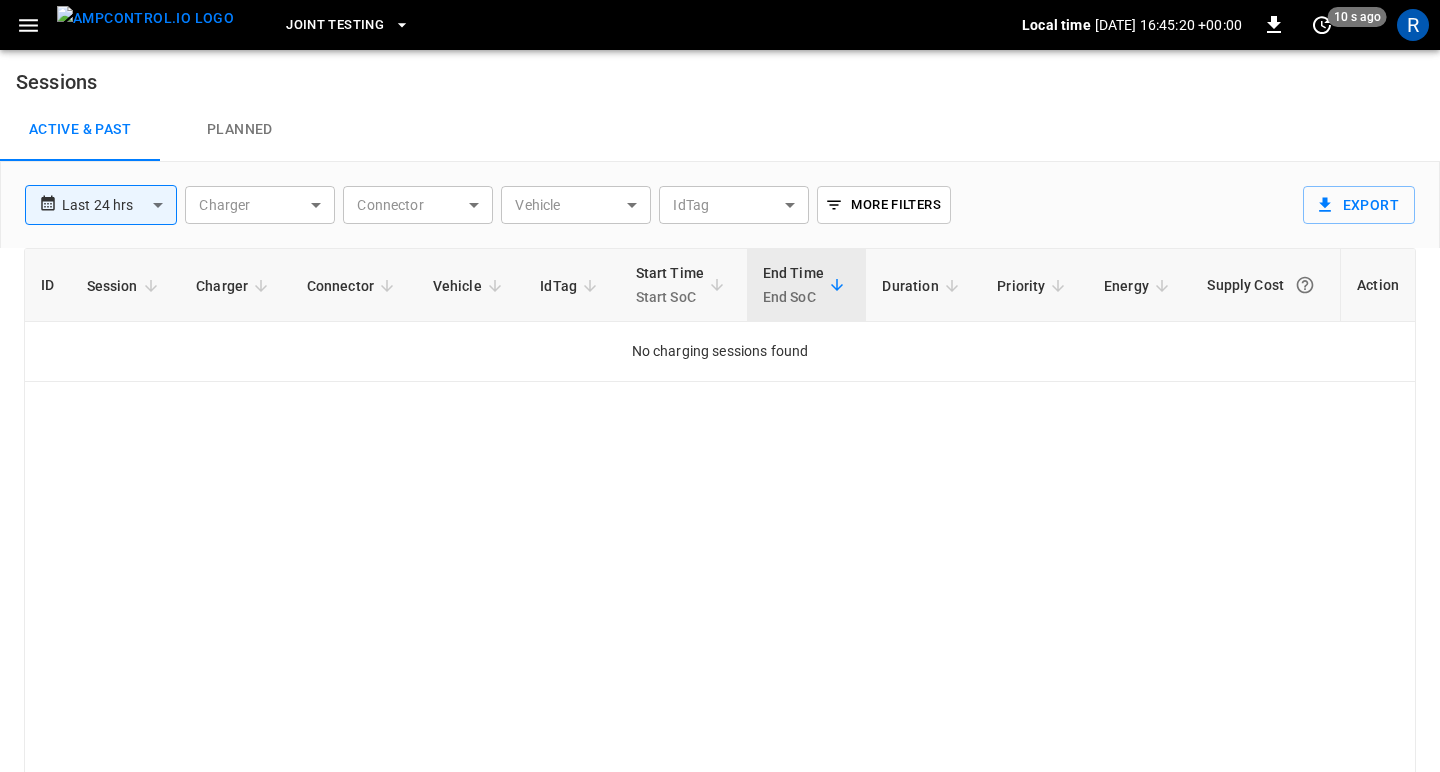click on "Joint Testing" at bounding box center (335, 25) 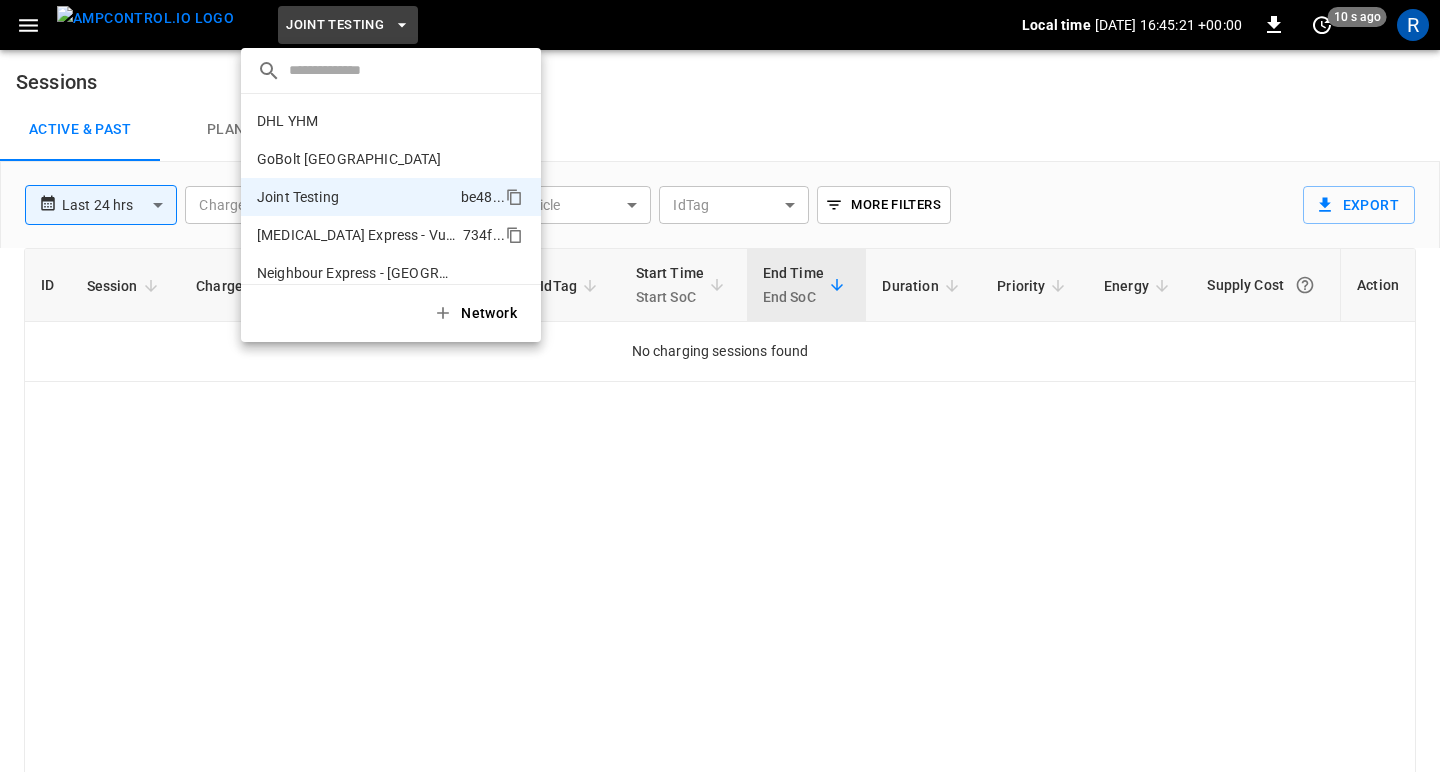 scroll, scrollTop: 157, scrollLeft: 0, axis: vertical 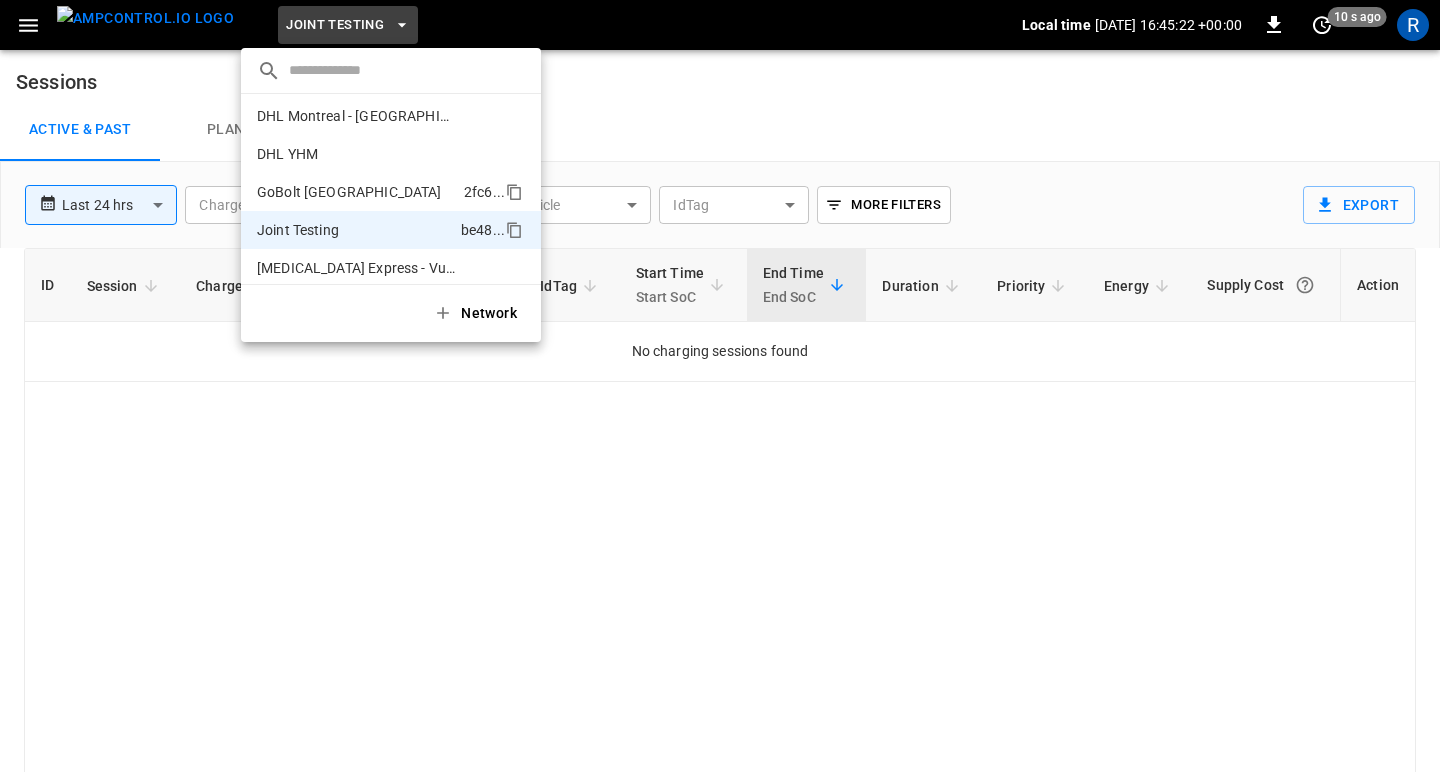 click on "GoBolt [GEOGRAPHIC_DATA]" at bounding box center [349, 192] 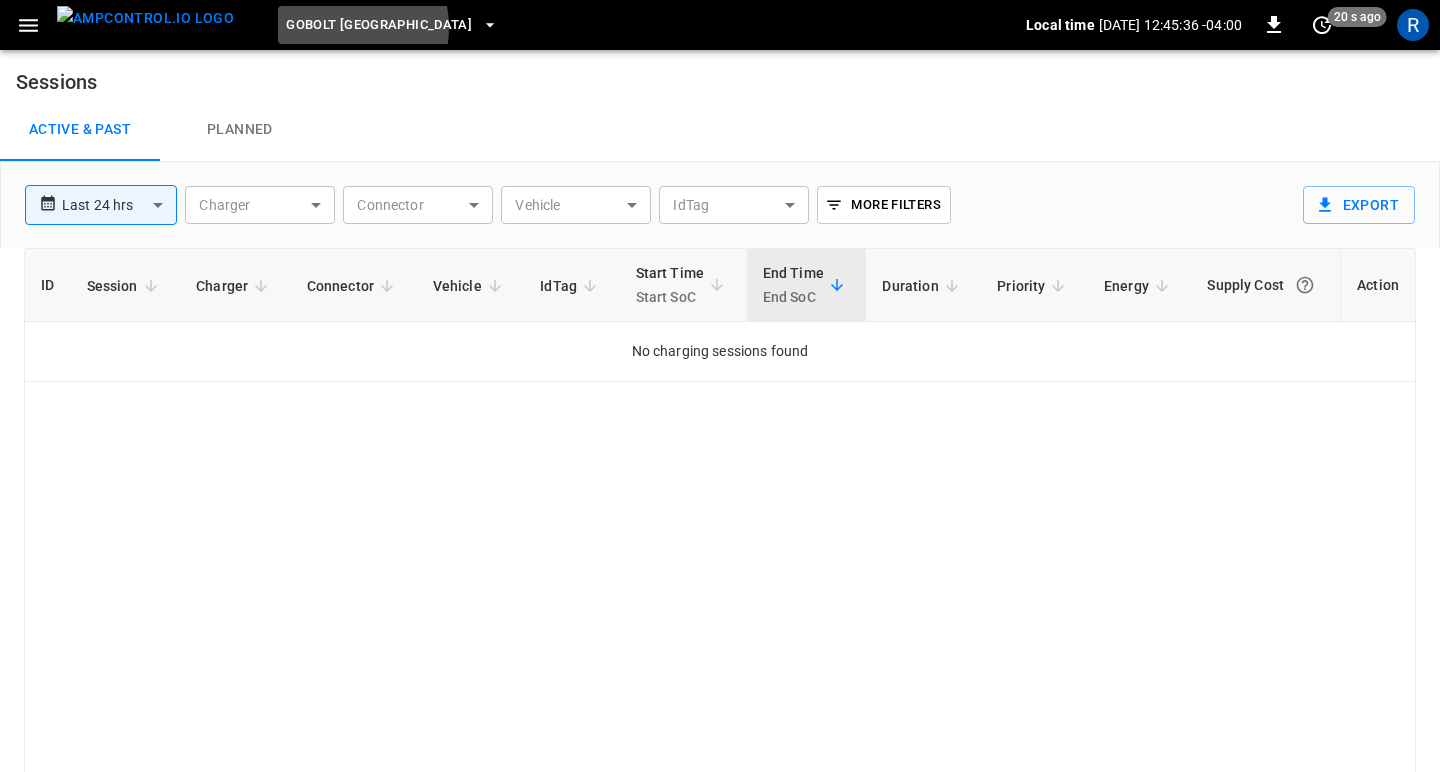 click on "GoBolt [GEOGRAPHIC_DATA]" at bounding box center (379, 25) 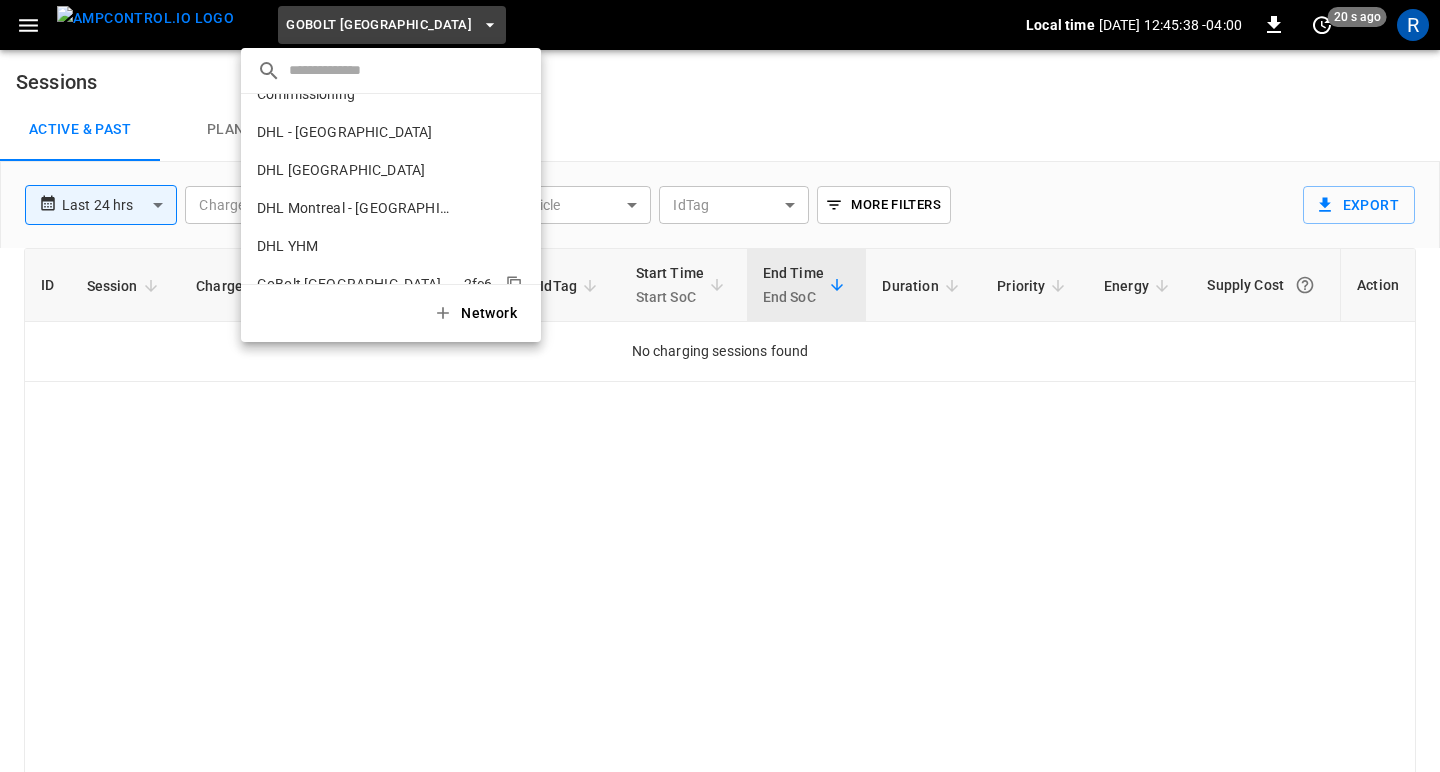 scroll, scrollTop: 38, scrollLeft: 0, axis: vertical 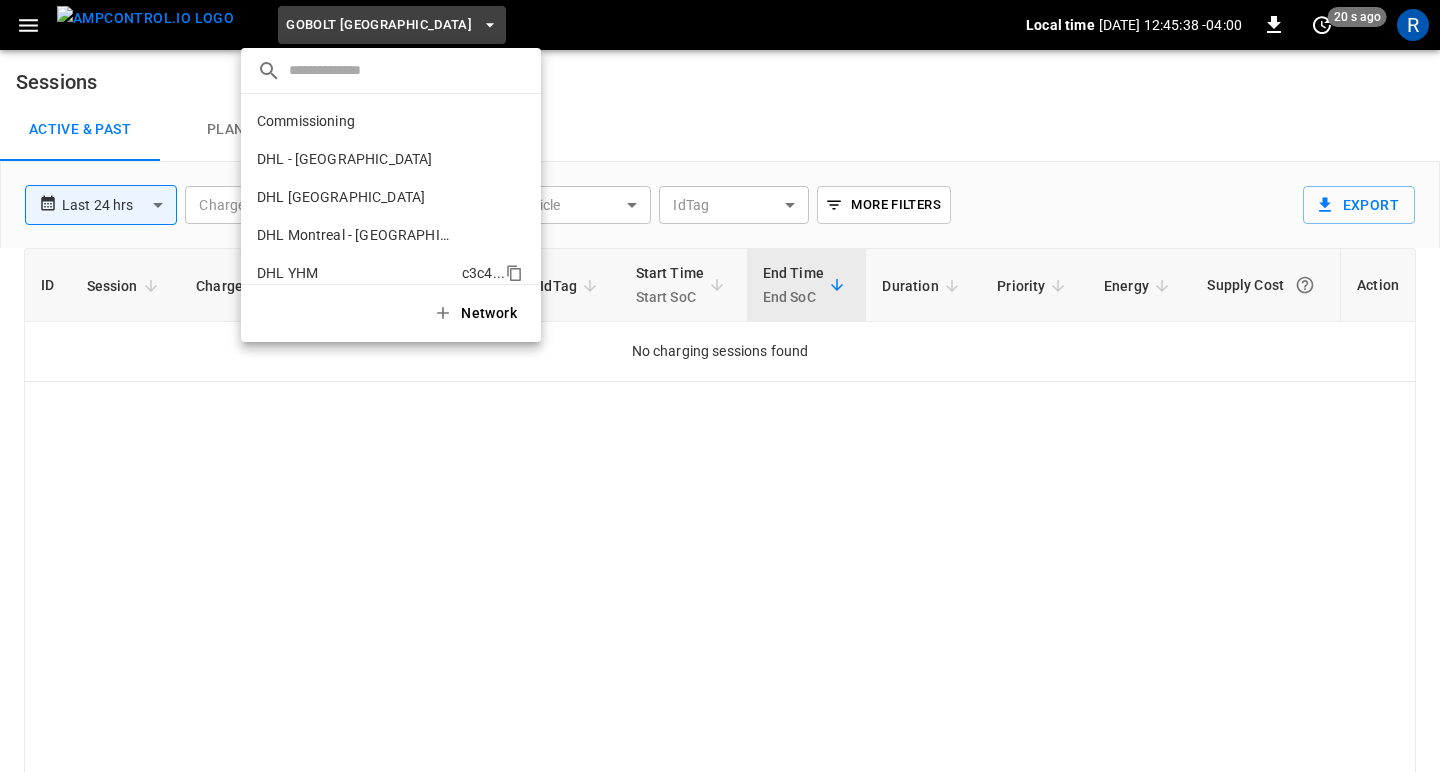 click on "DHL YHM c3c4 ..." at bounding box center [391, 273] 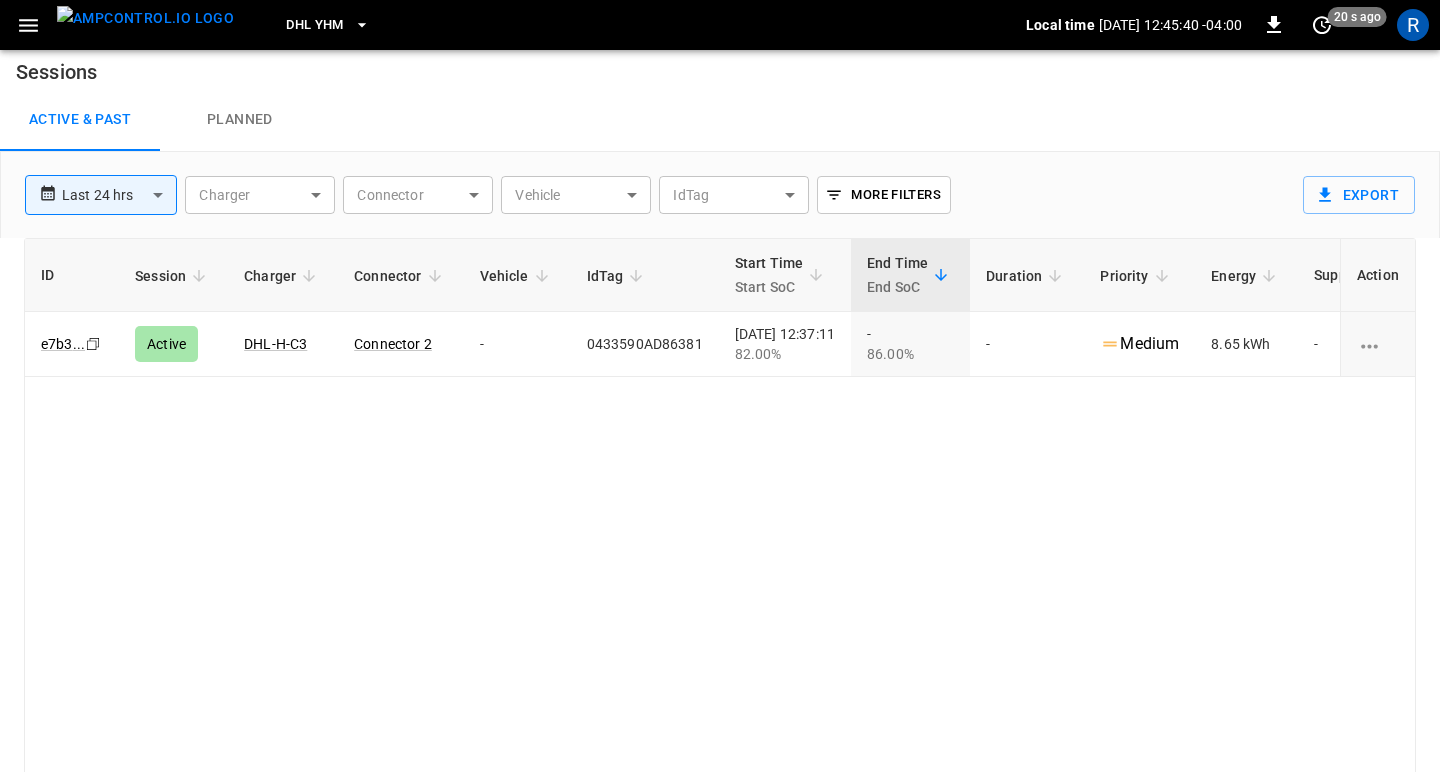 scroll, scrollTop: 12, scrollLeft: 0, axis: vertical 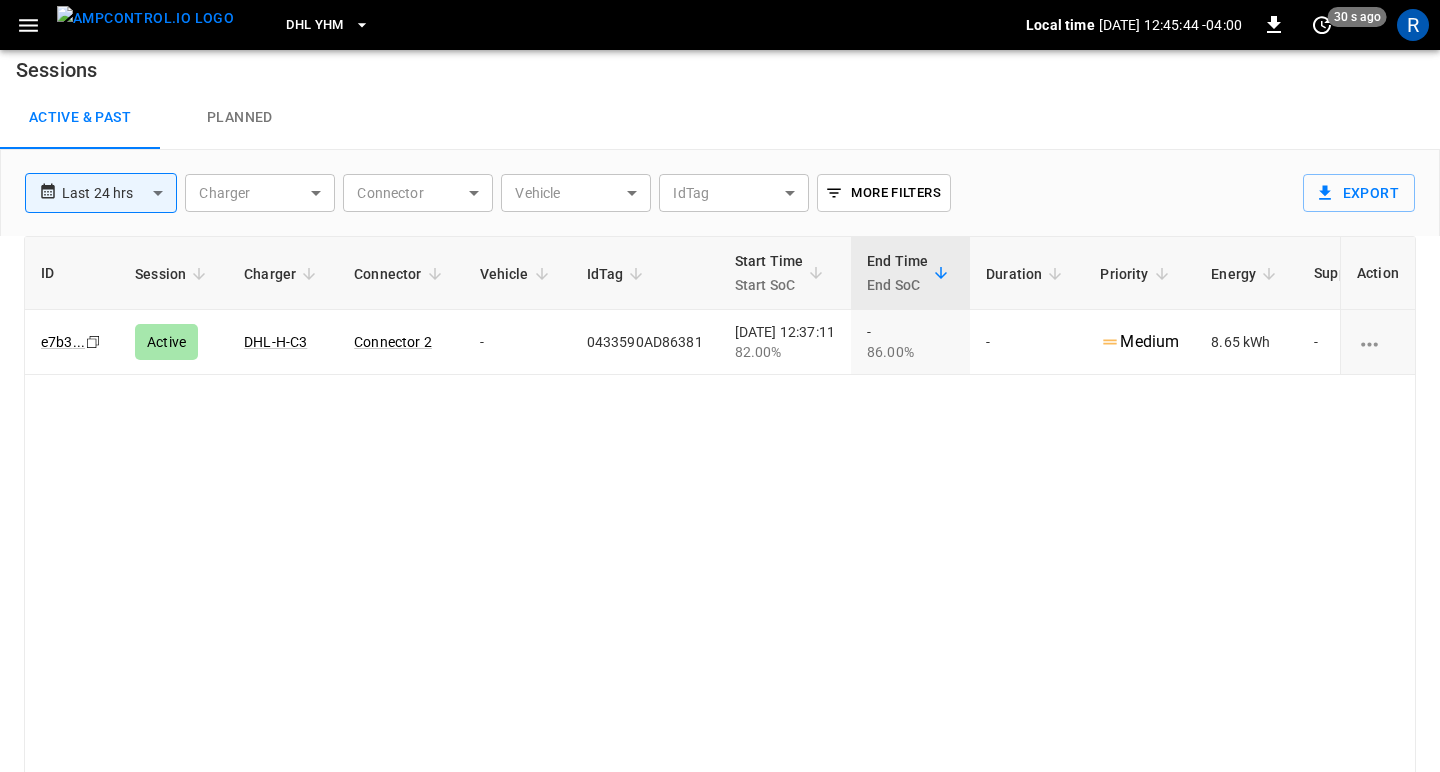 click 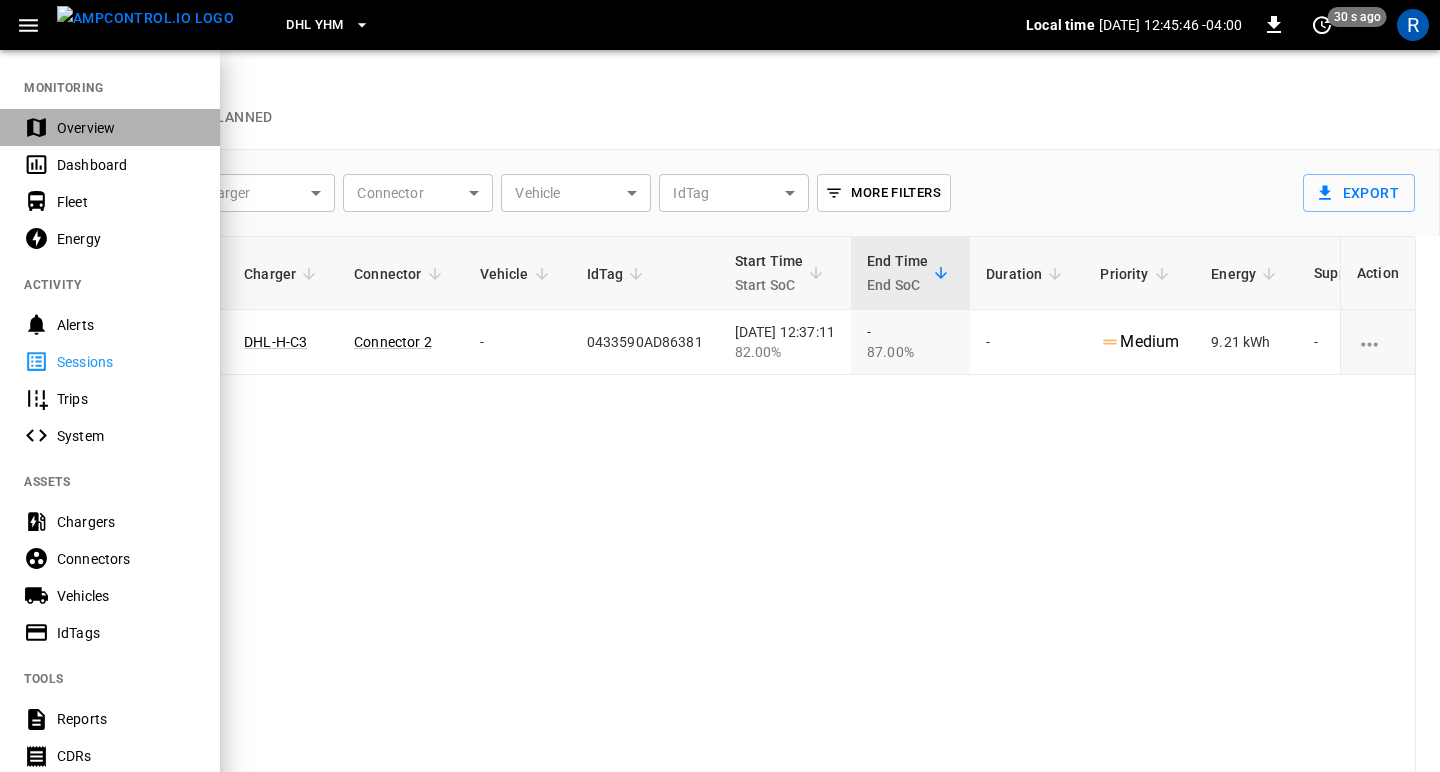 click on "Overview" at bounding box center (126, 128) 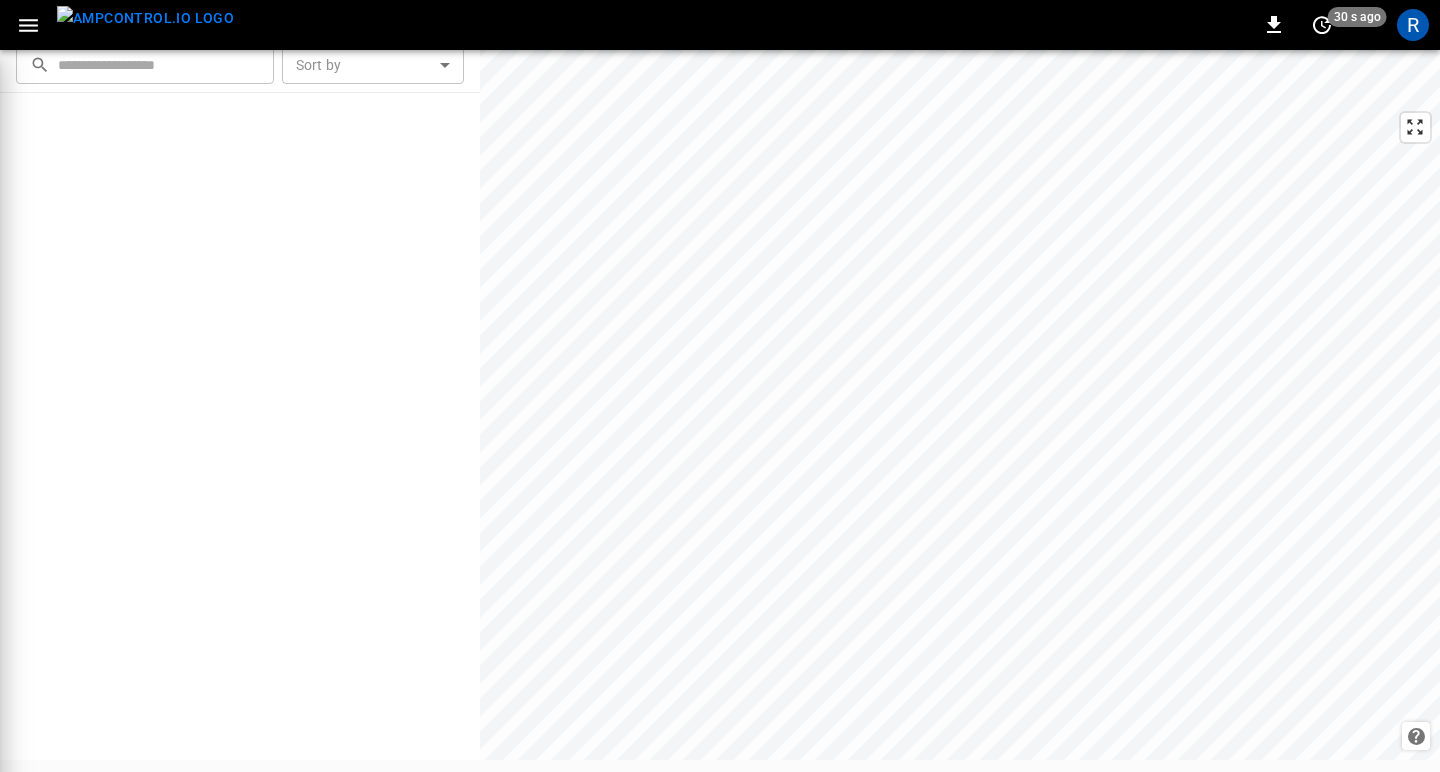 scroll, scrollTop: 0, scrollLeft: 0, axis: both 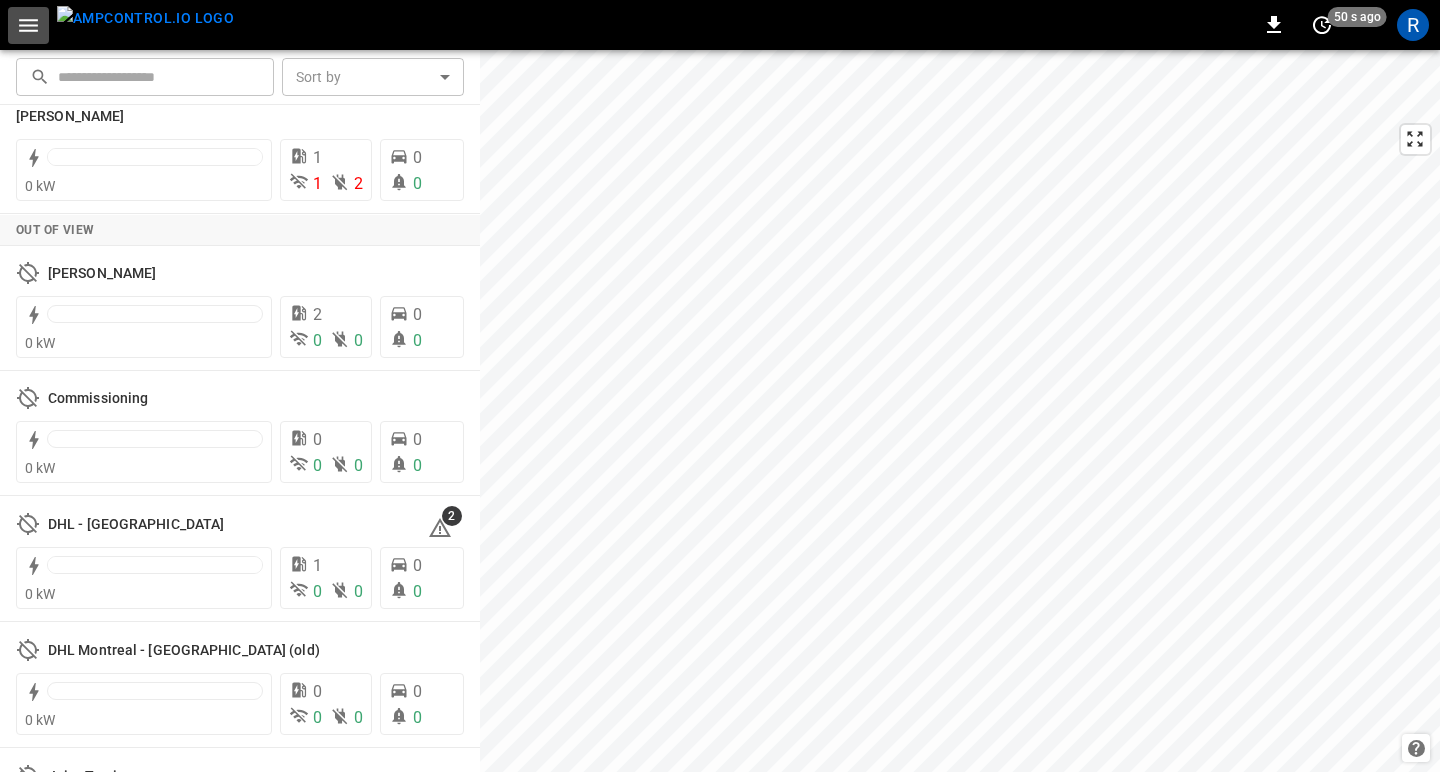 click at bounding box center [28, 25] 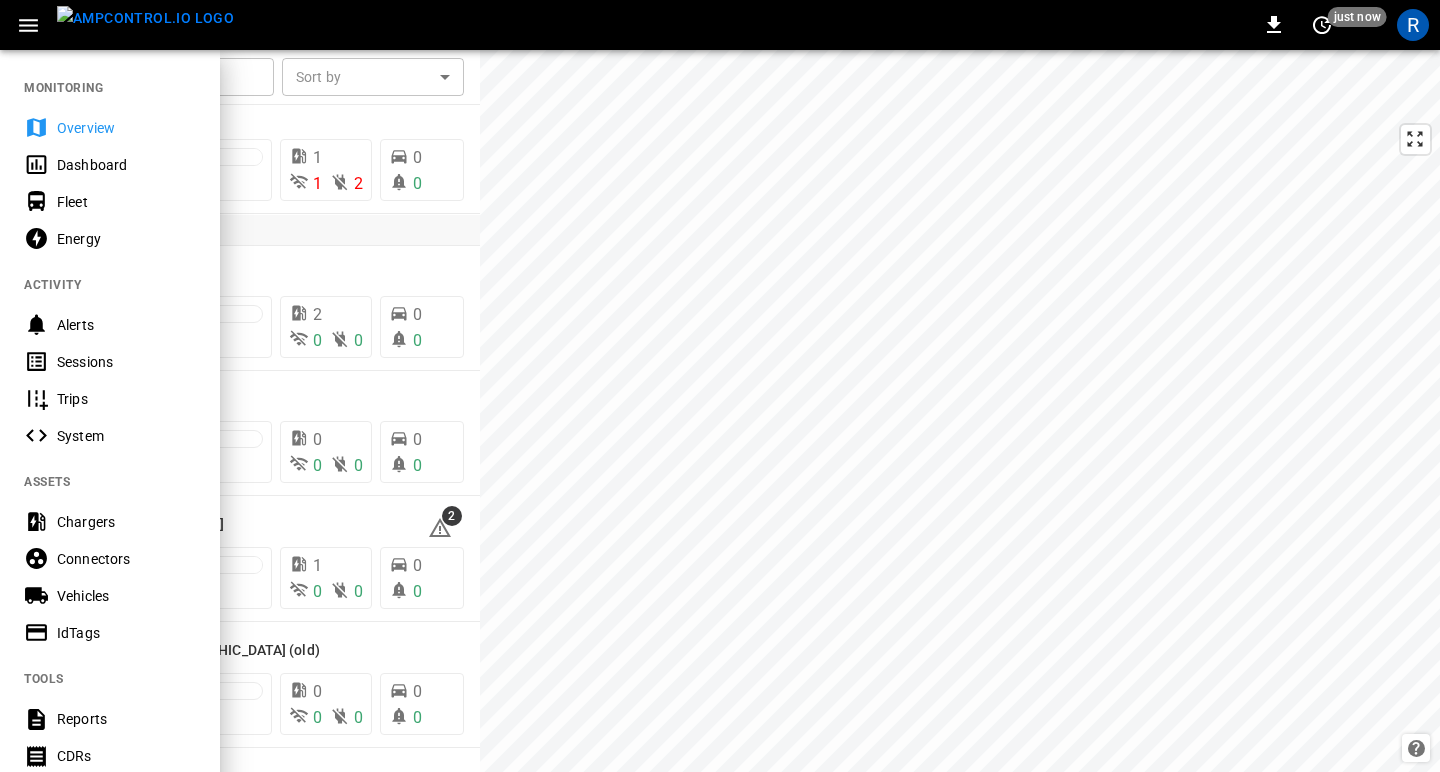 click at bounding box center (720, 386) 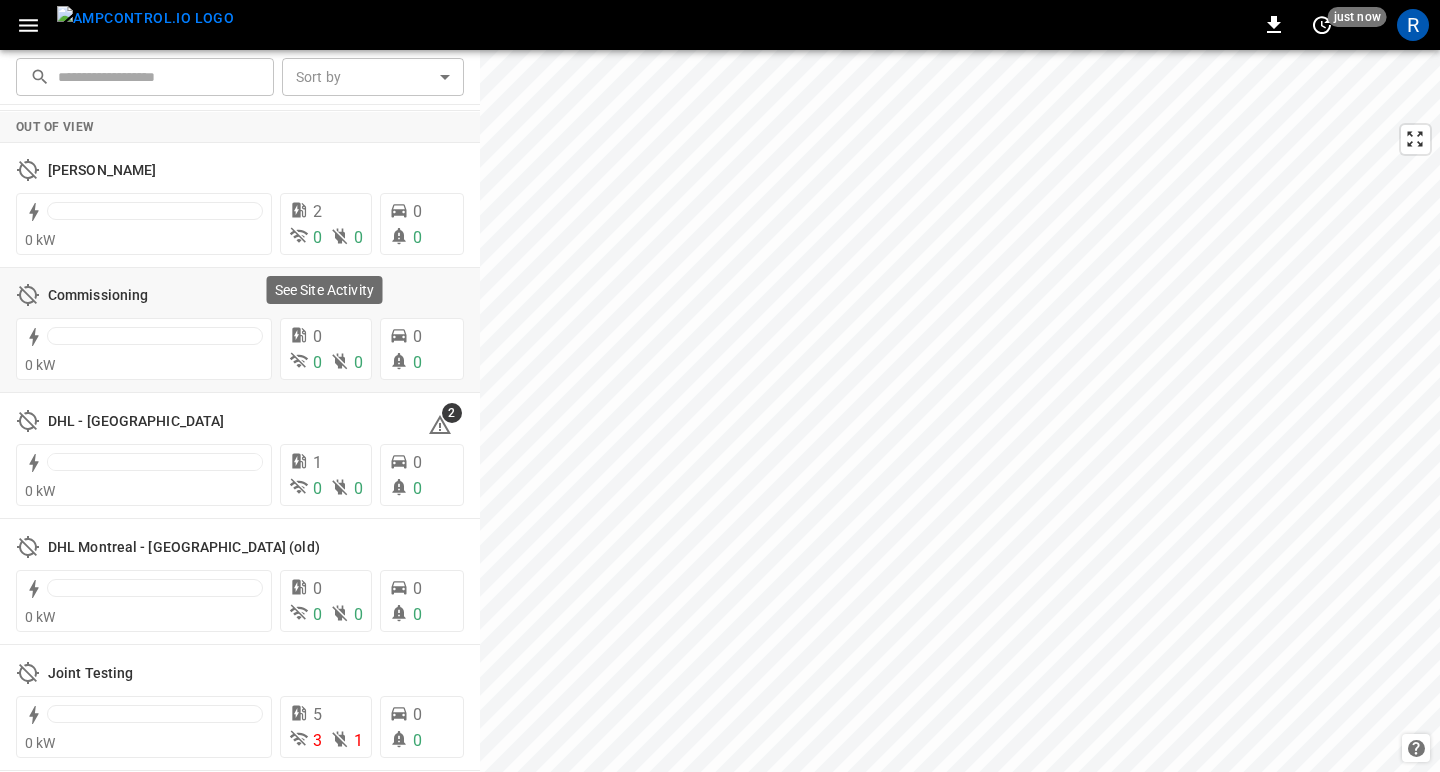 scroll, scrollTop: 763, scrollLeft: 0, axis: vertical 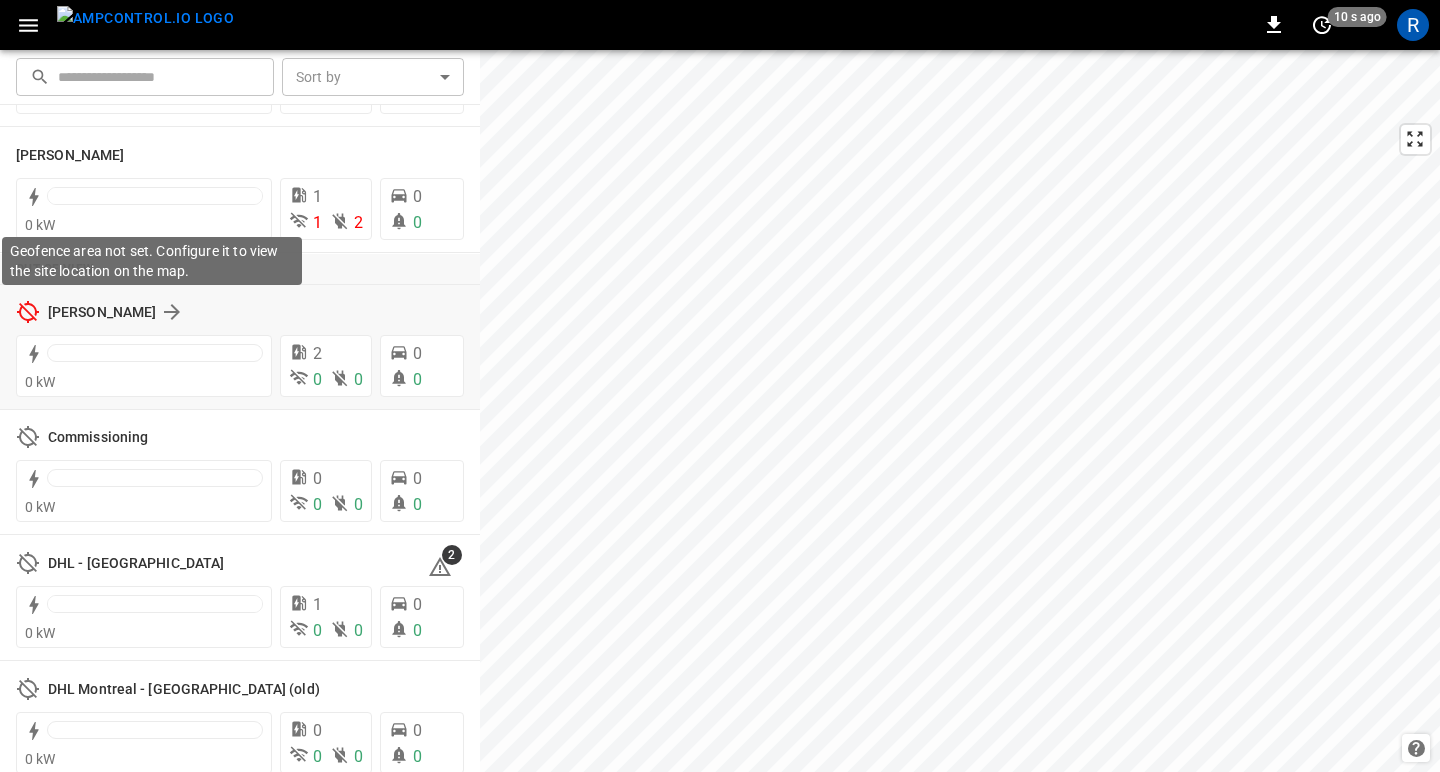 click 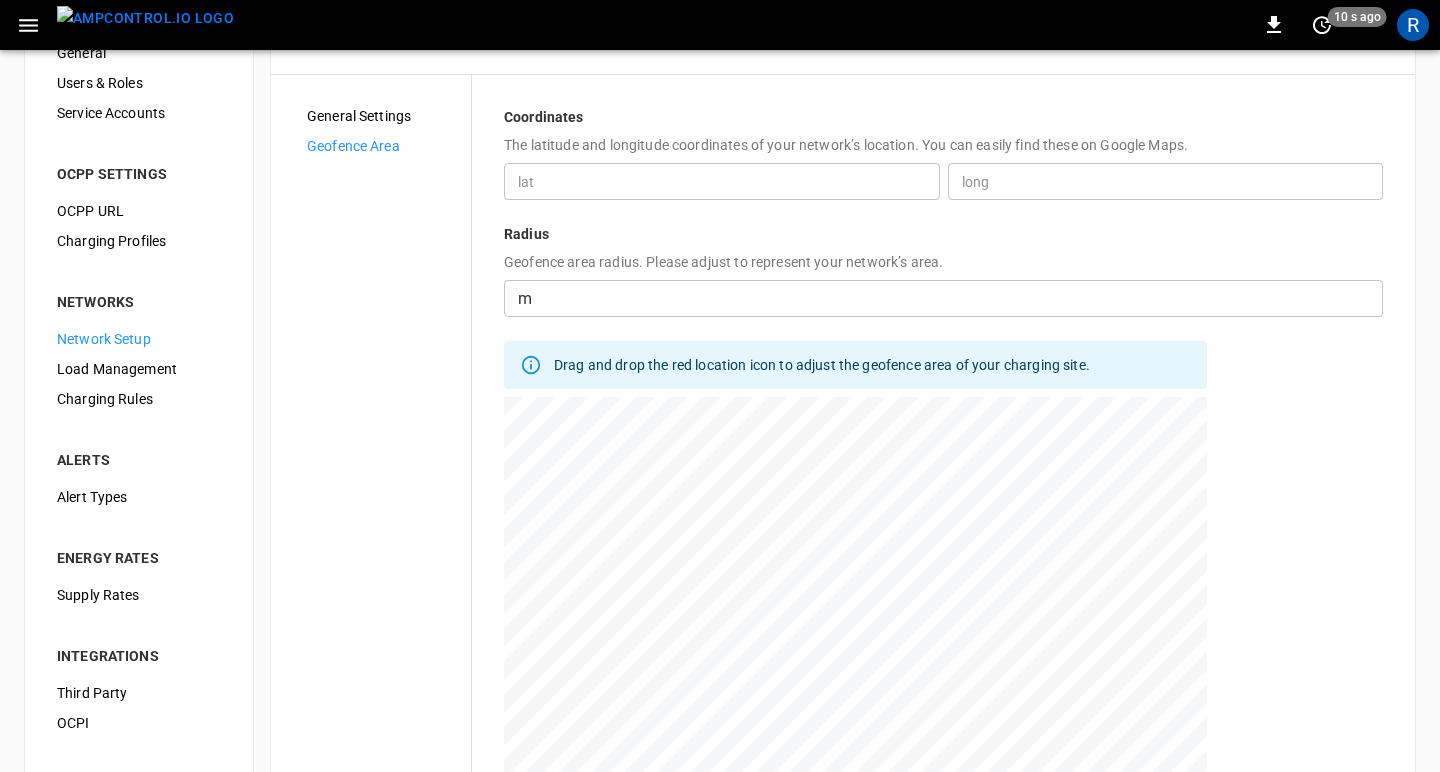 scroll, scrollTop: 3, scrollLeft: 0, axis: vertical 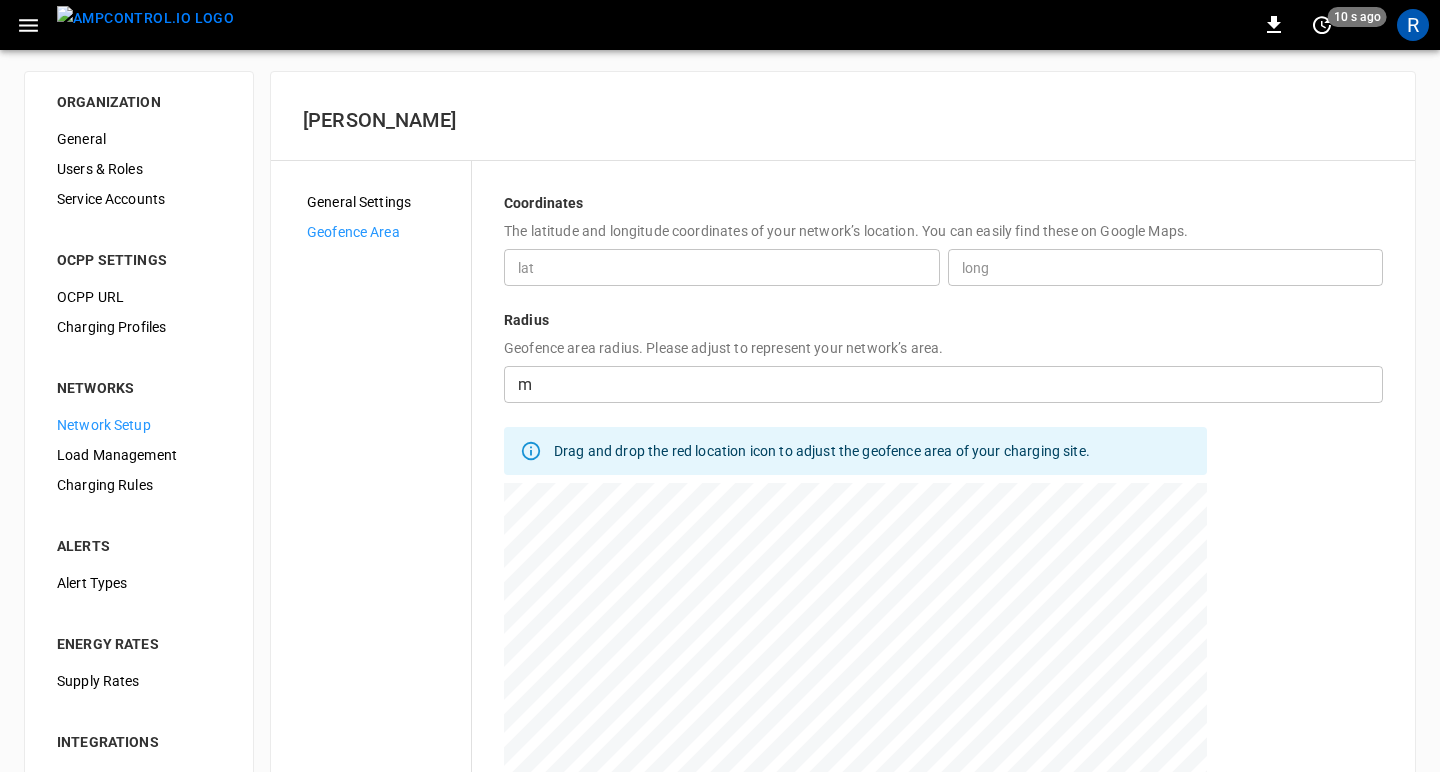 click 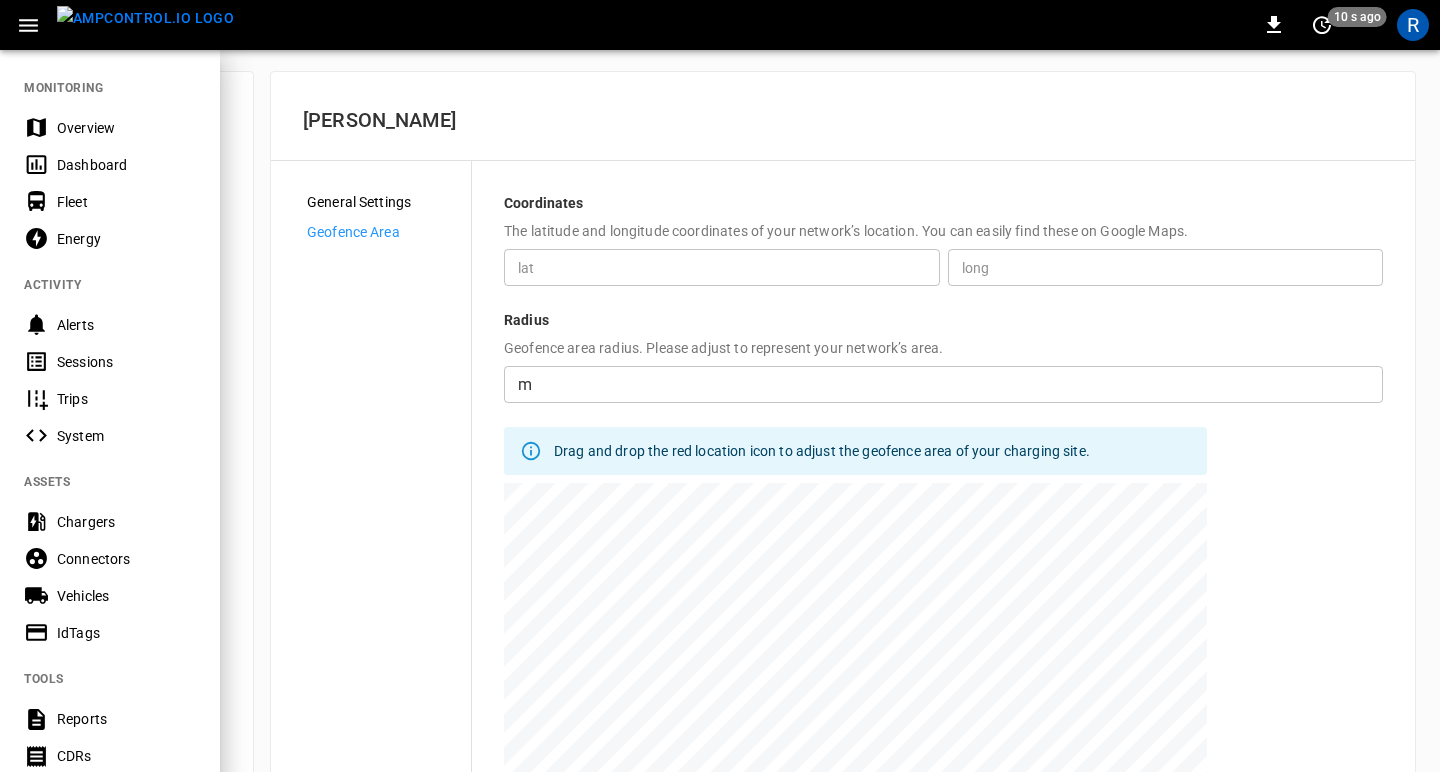 click on "Dashboard" at bounding box center [126, 165] 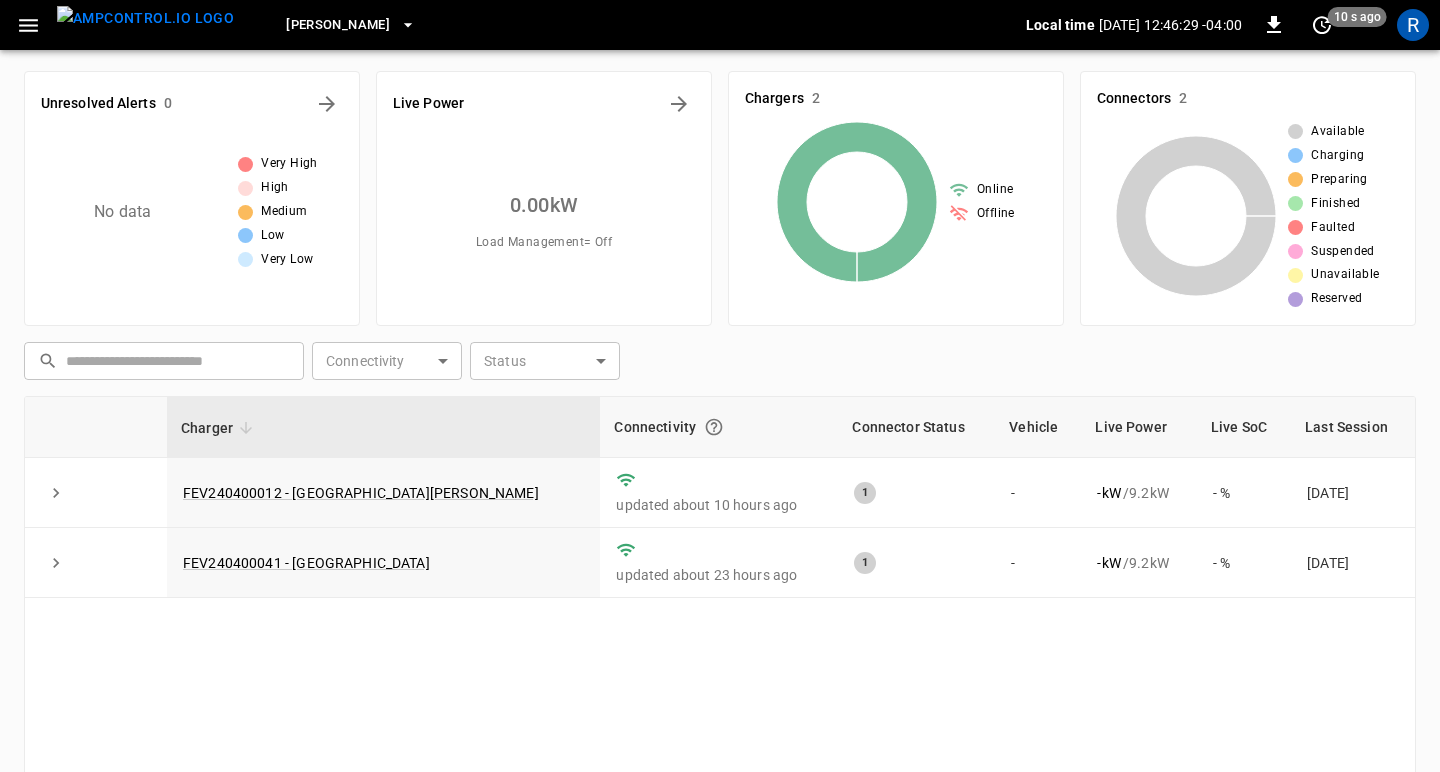 click 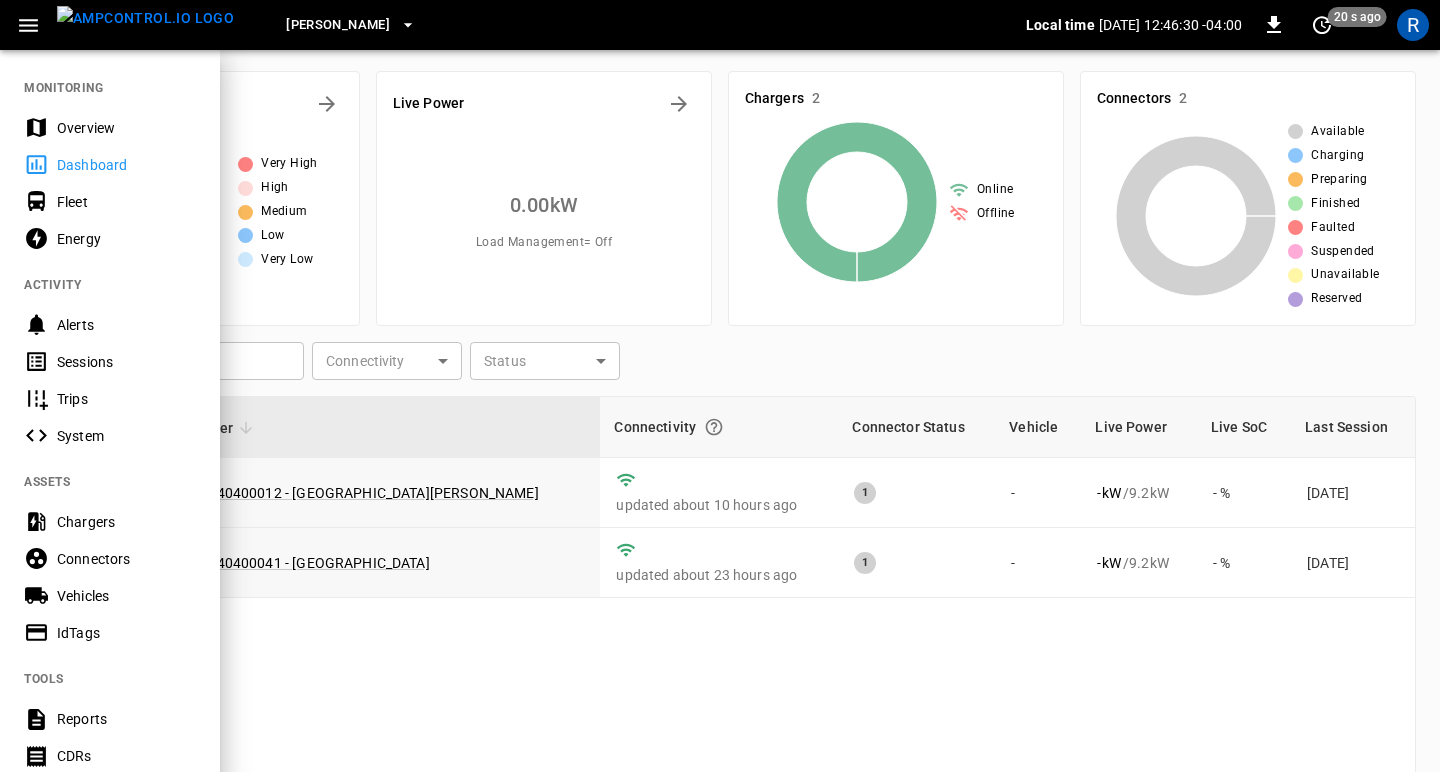 click at bounding box center (720, 386) 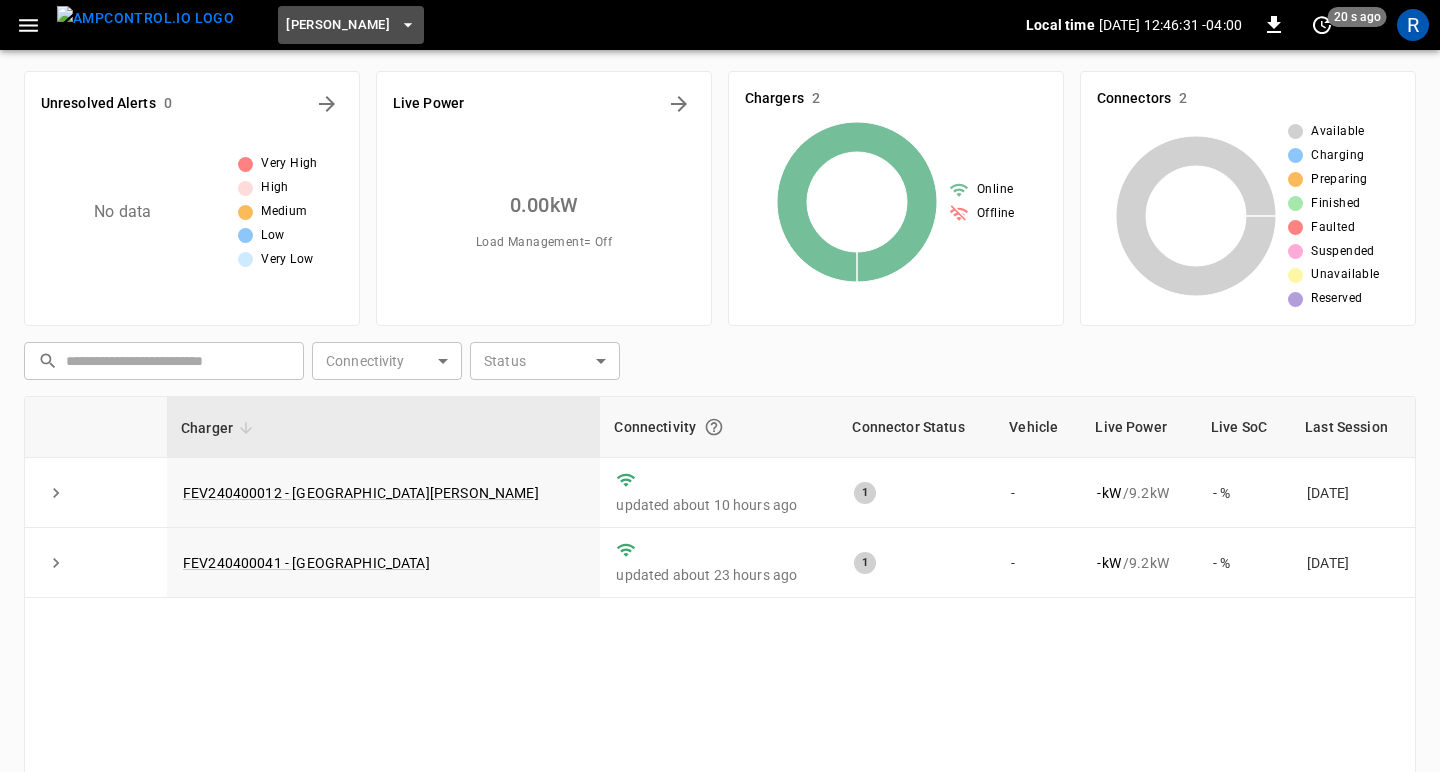 click on "[PERSON_NAME]" at bounding box center (351, 25) 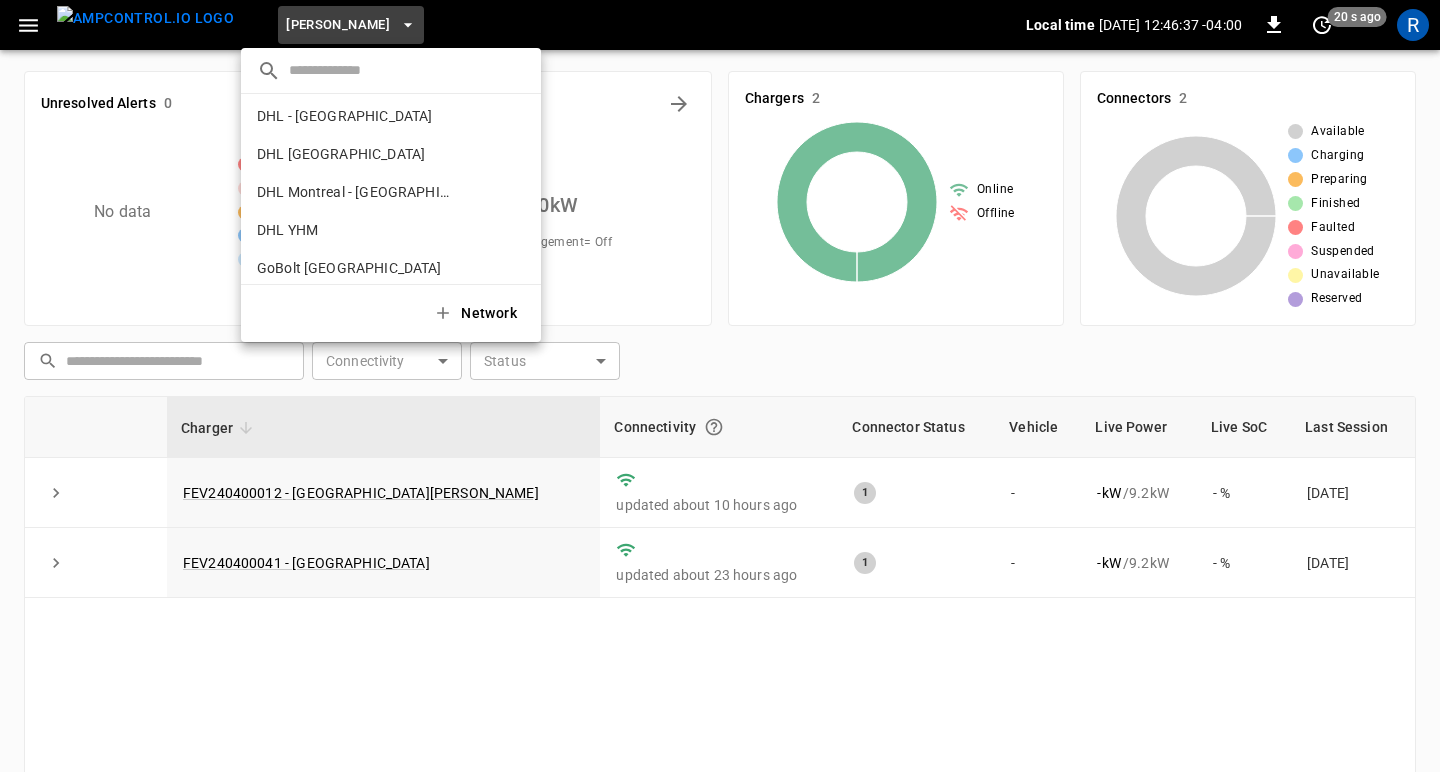 scroll, scrollTop: 0, scrollLeft: 0, axis: both 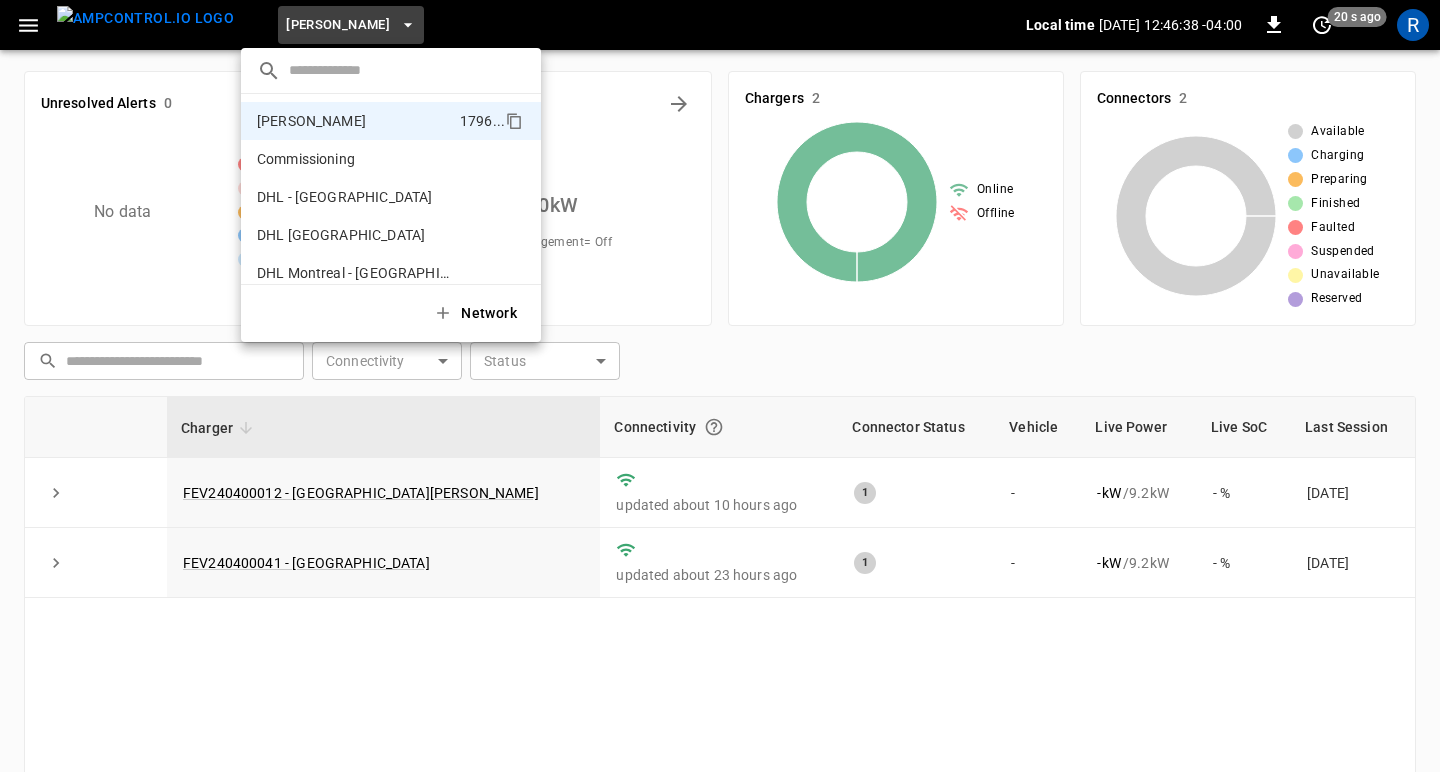 click on "Commissioning f2e7 ..." at bounding box center [391, 159] 